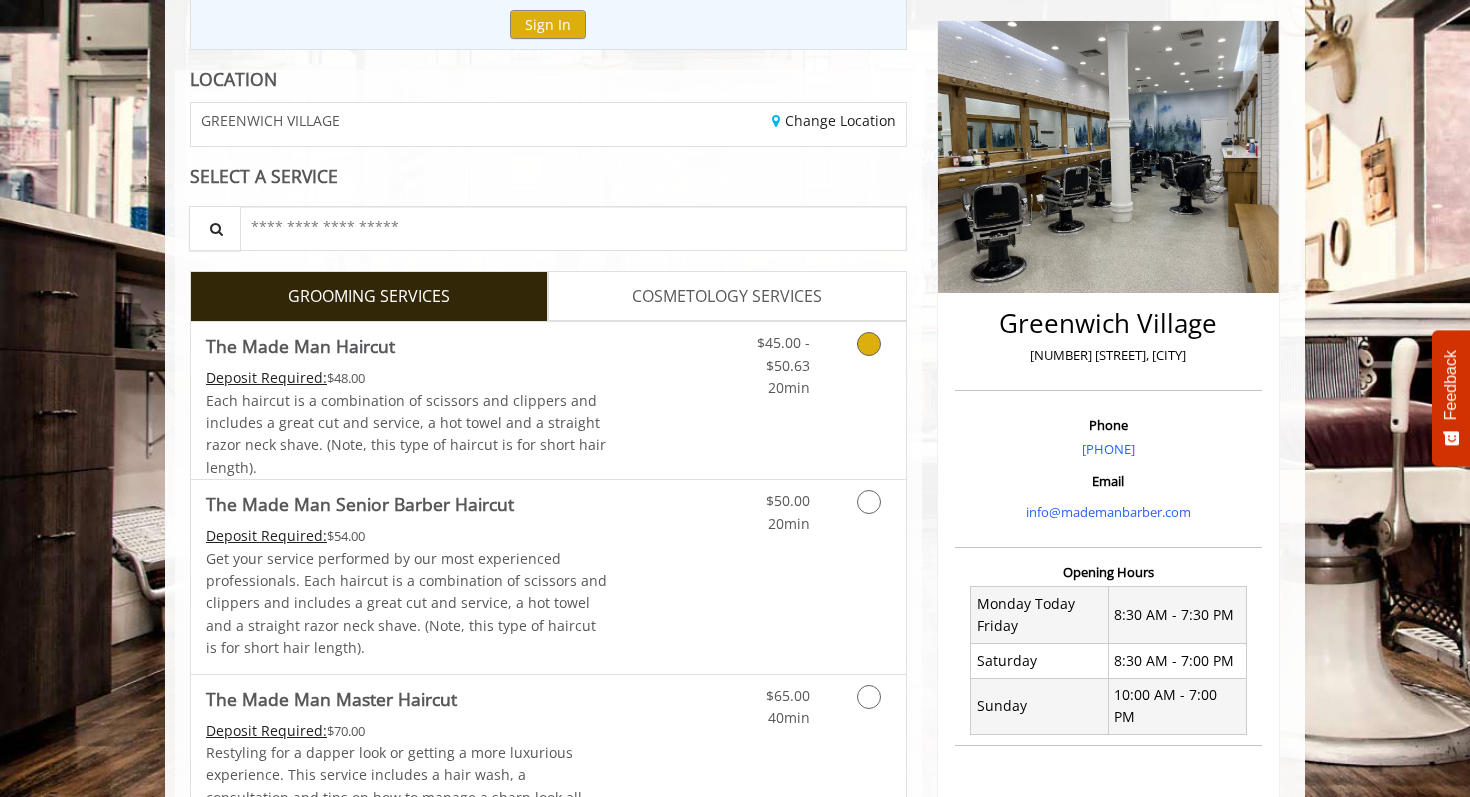 click on "Each haircut is a combination of scissors and clippers and includes a great cut and service, a hot towel and a straight razor neck shave. (Note, this type of haircut is for short hair length)." at bounding box center [406, 434] 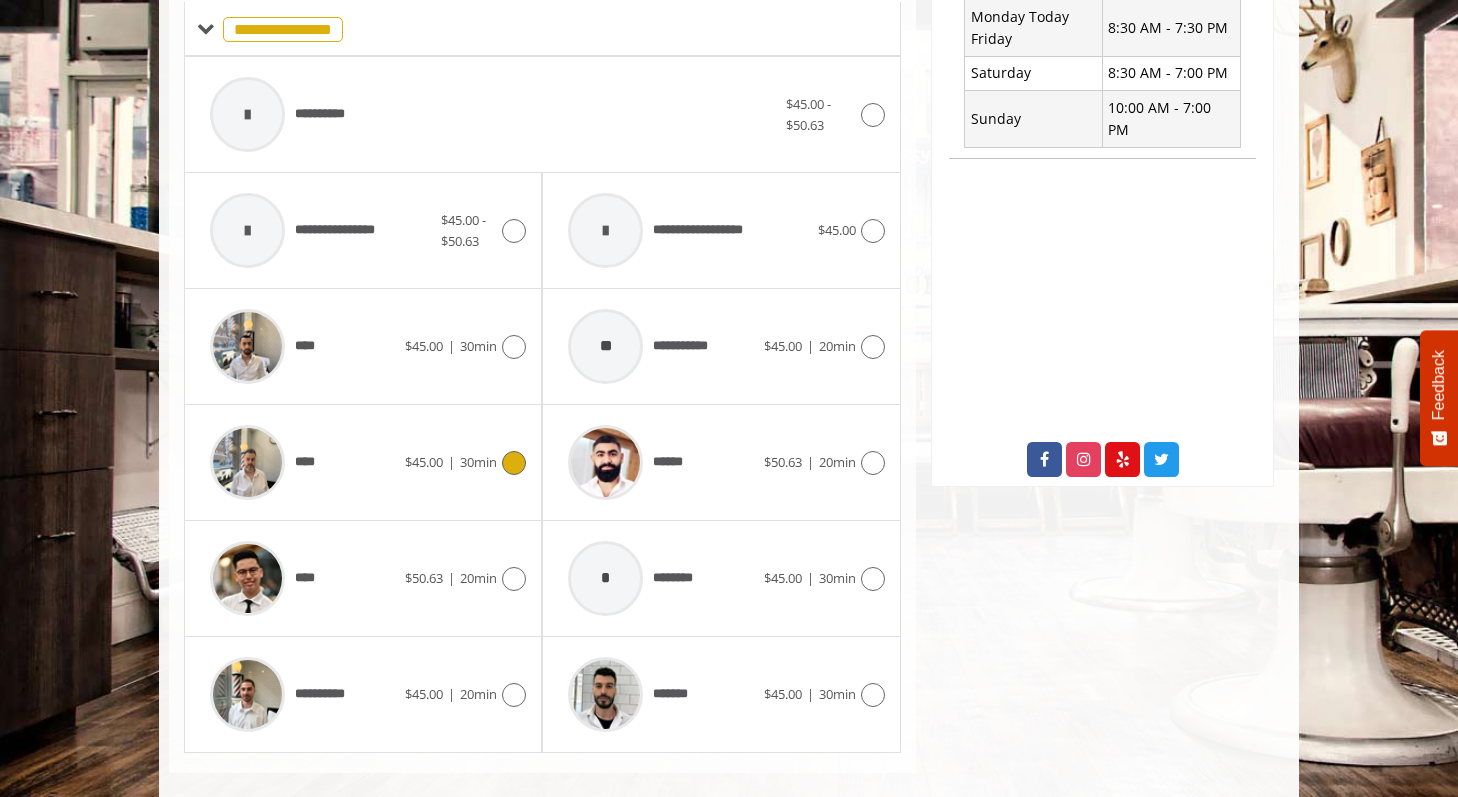 scroll, scrollTop: 842, scrollLeft: 0, axis: vertical 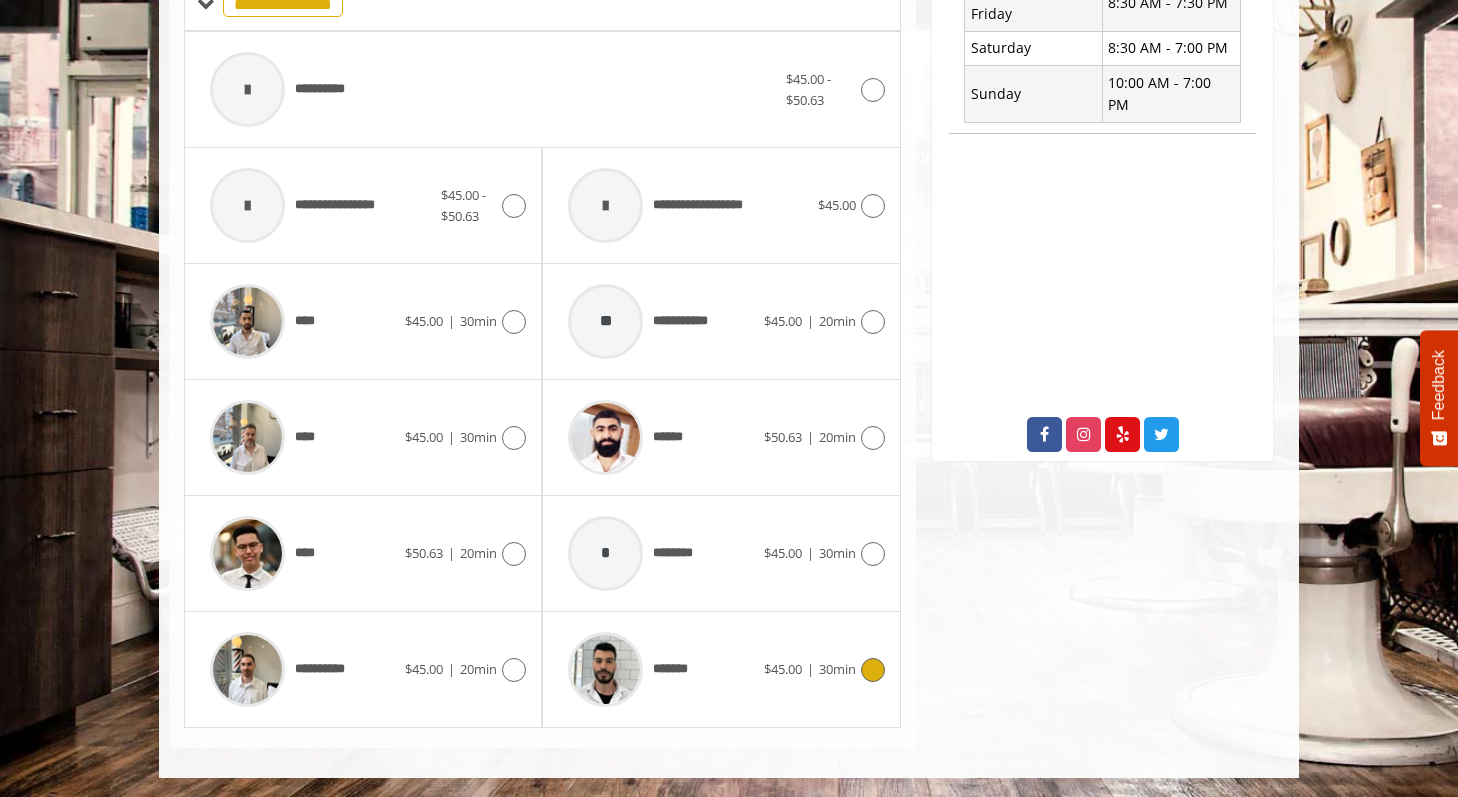 click on "*******" at bounding box center [660, 669] 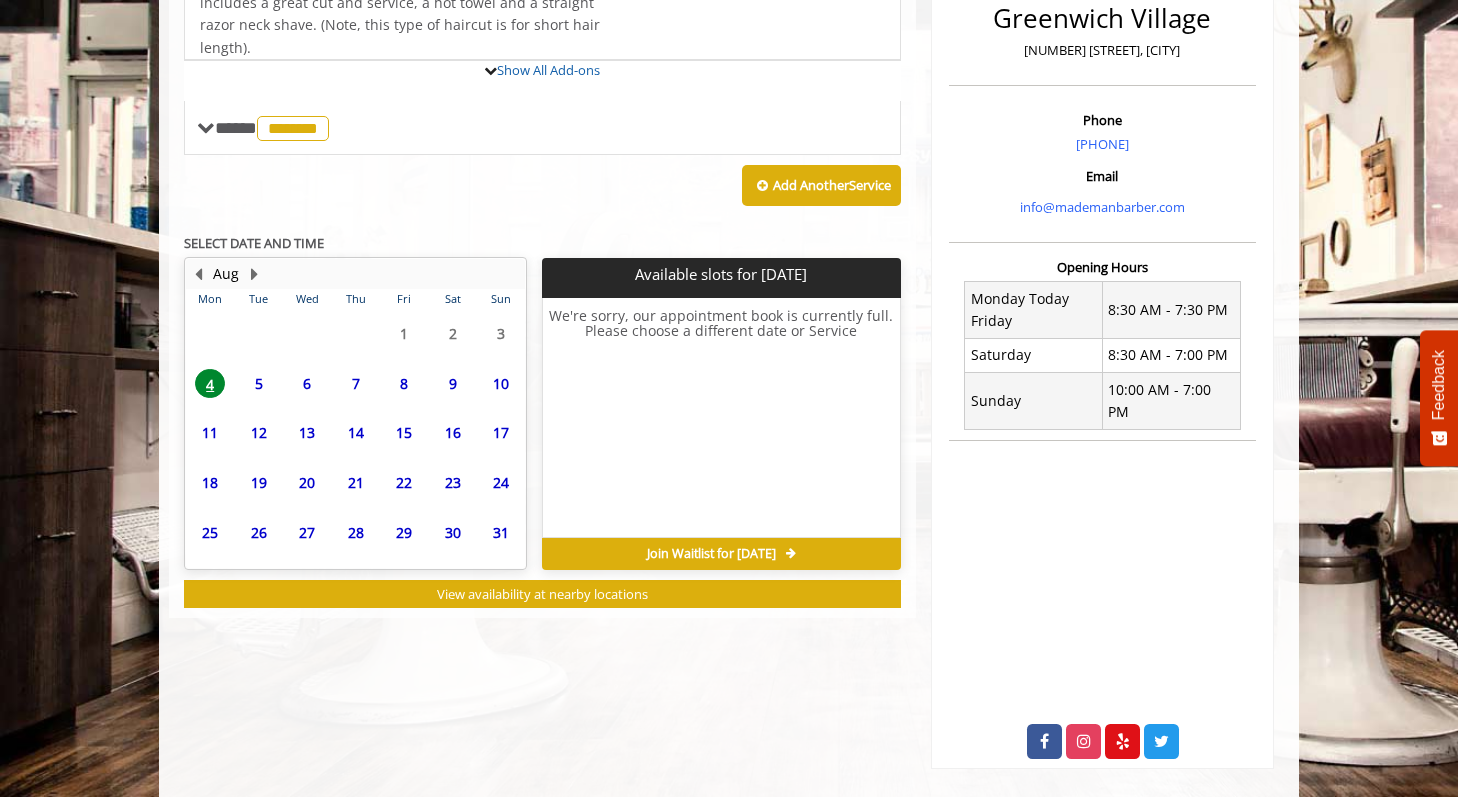 scroll, scrollTop: 589, scrollLeft: 0, axis: vertical 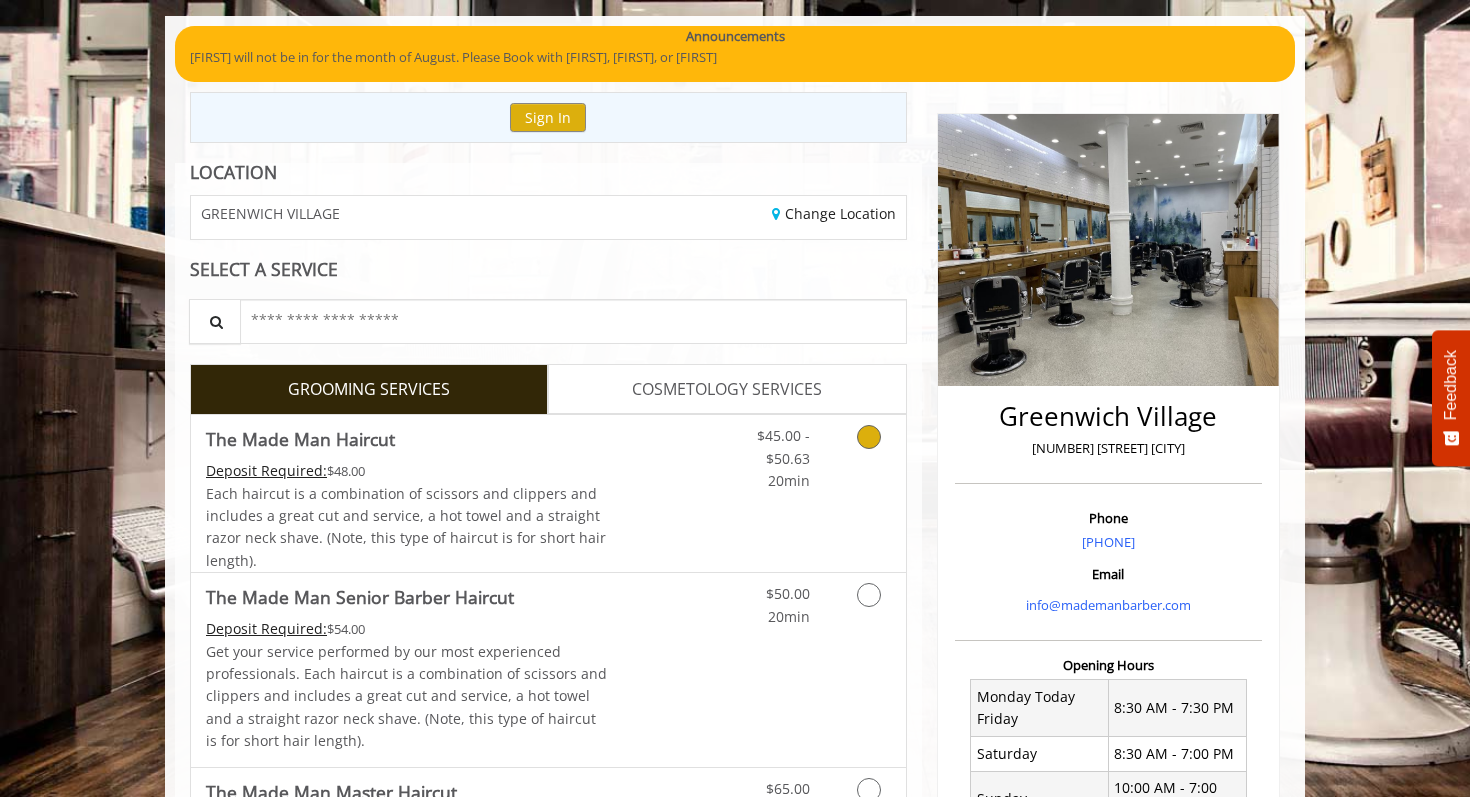 click on "Each haircut is a combination of scissors and clippers and includes a great cut and service, a hot towel and a straight razor neck shave. (Note, this type of haircut is for short hair length)." at bounding box center [406, 527] 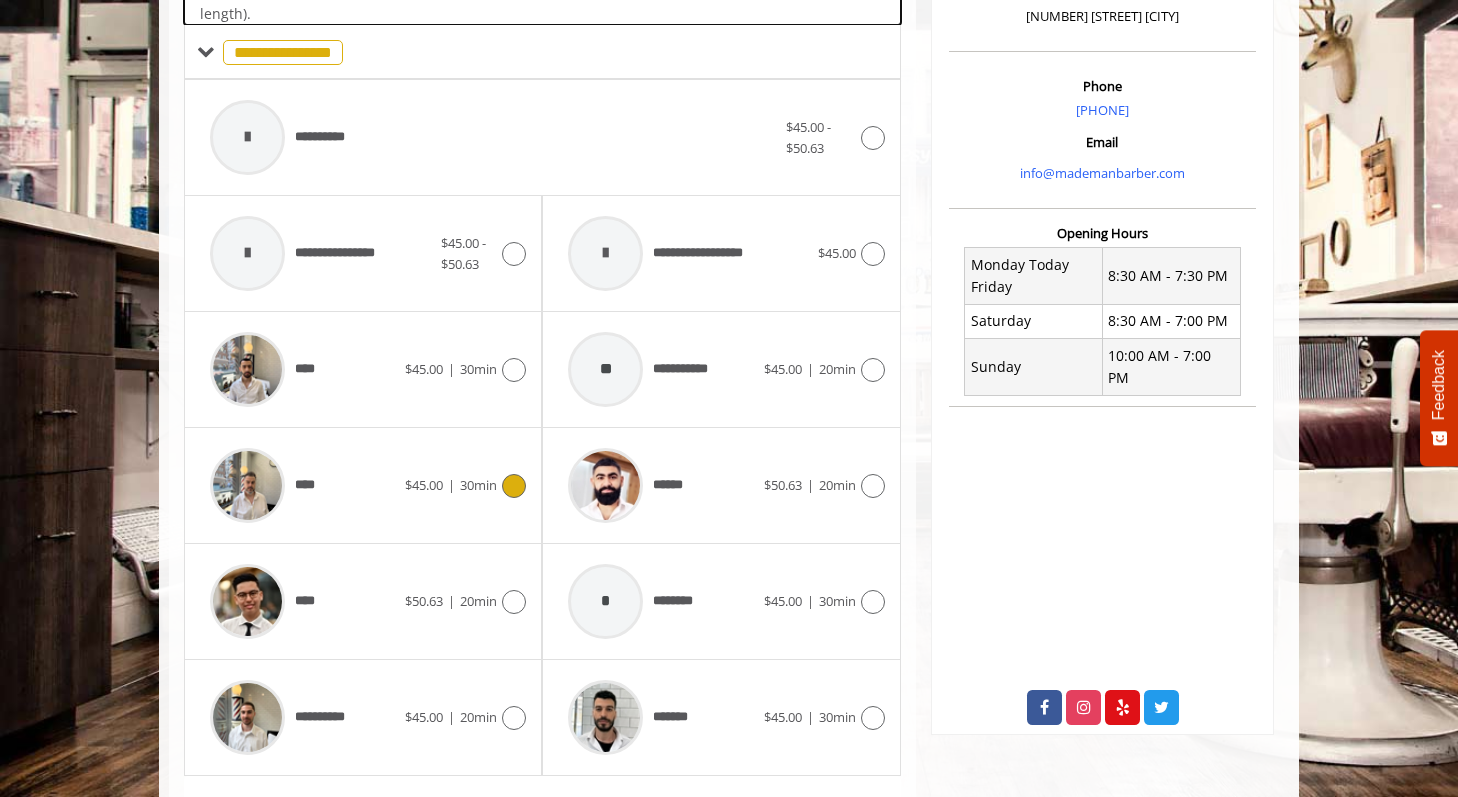scroll, scrollTop: 594, scrollLeft: 0, axis: vertical 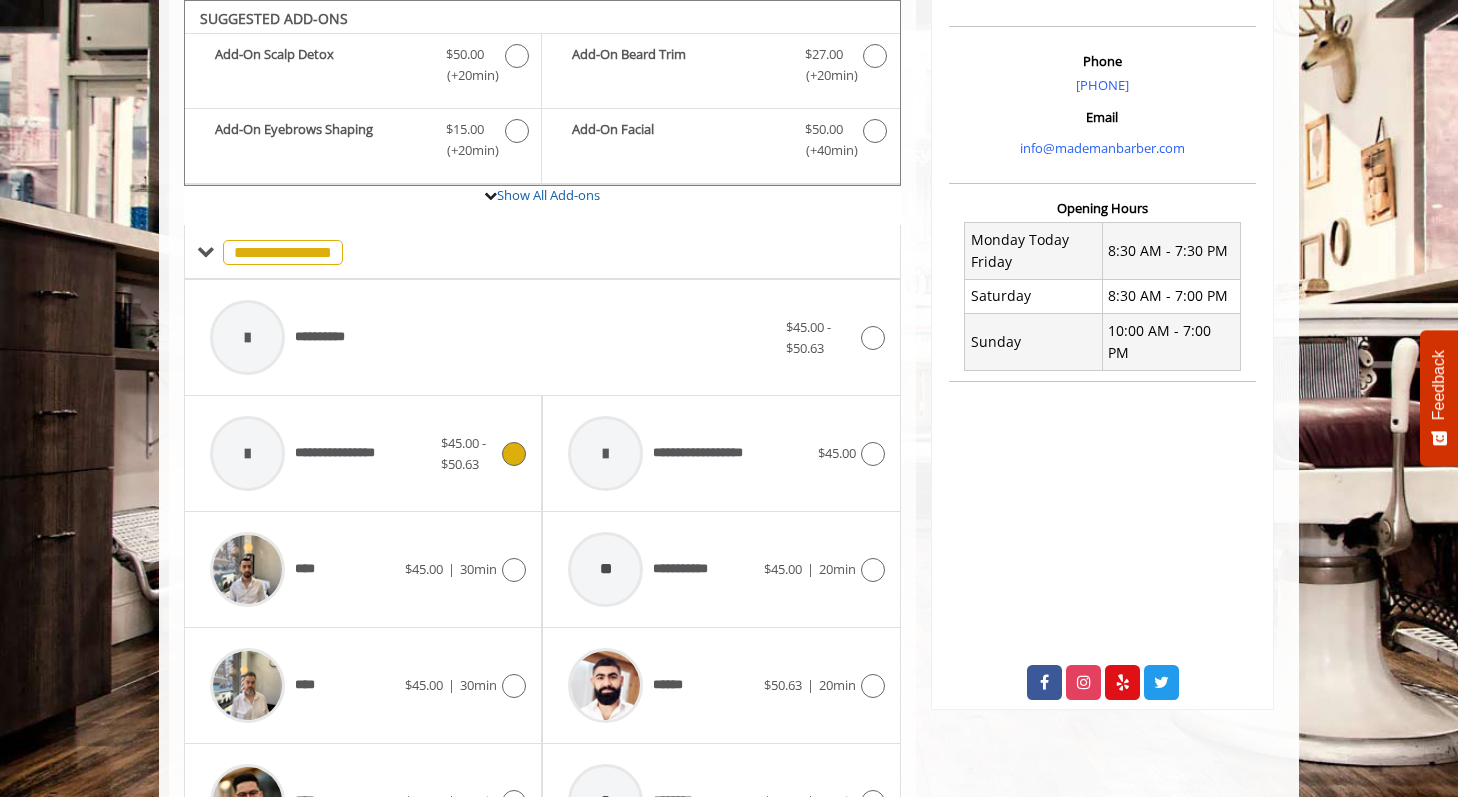 click on "**********" at bounding box center [345, 453] 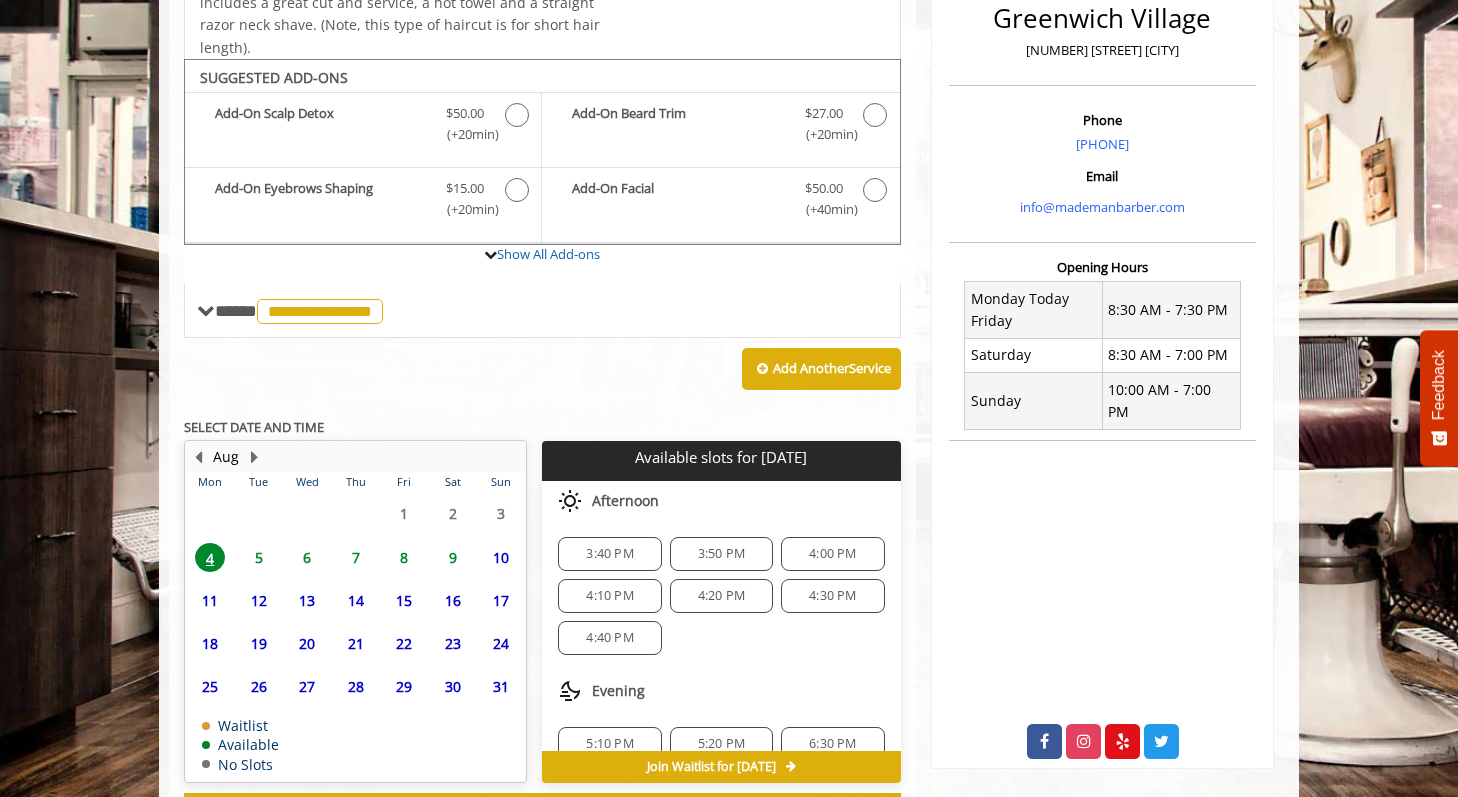 scroll, scrollTop: 619, scrollLeft: 0, axis: vertical 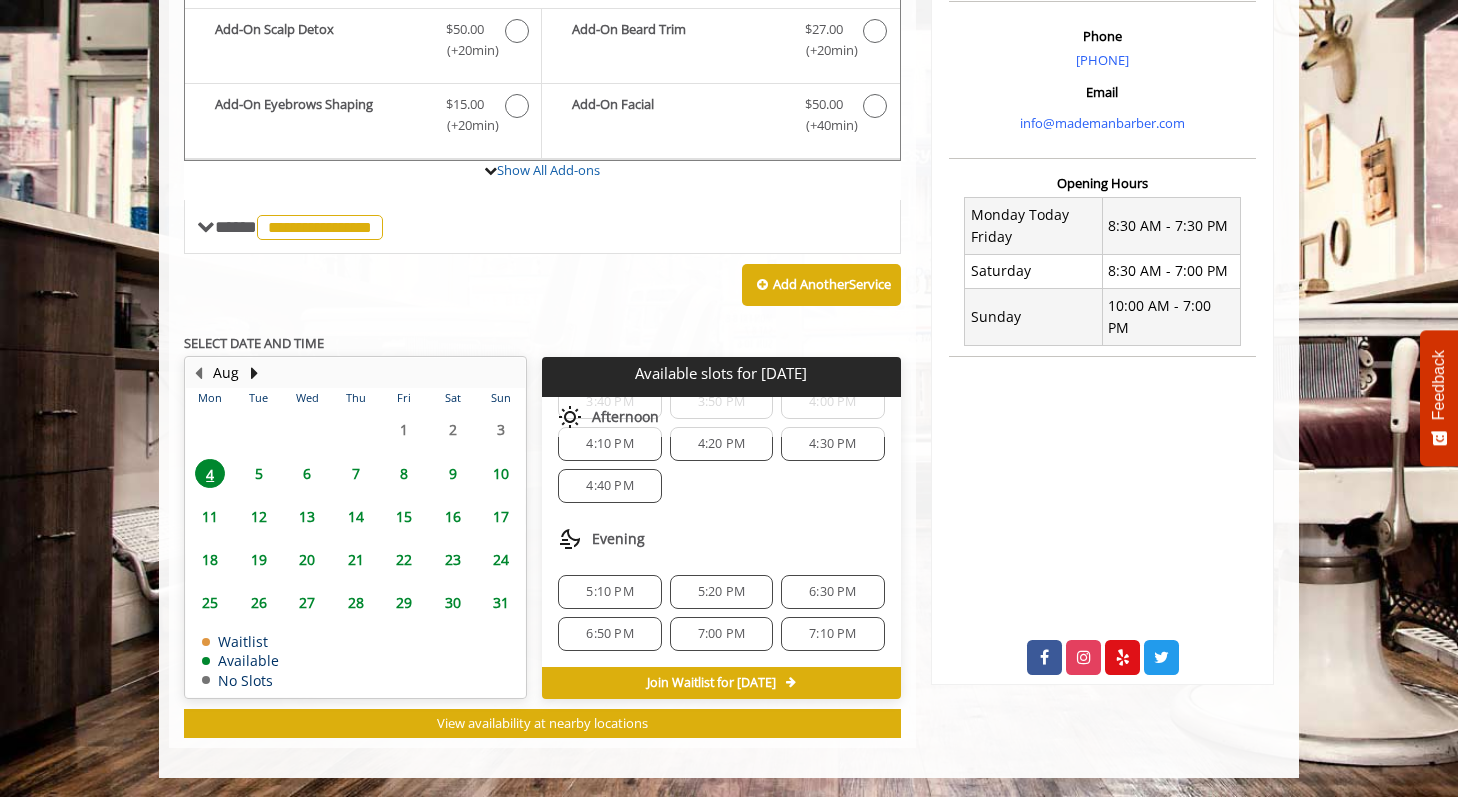 click on "6:30 PM" 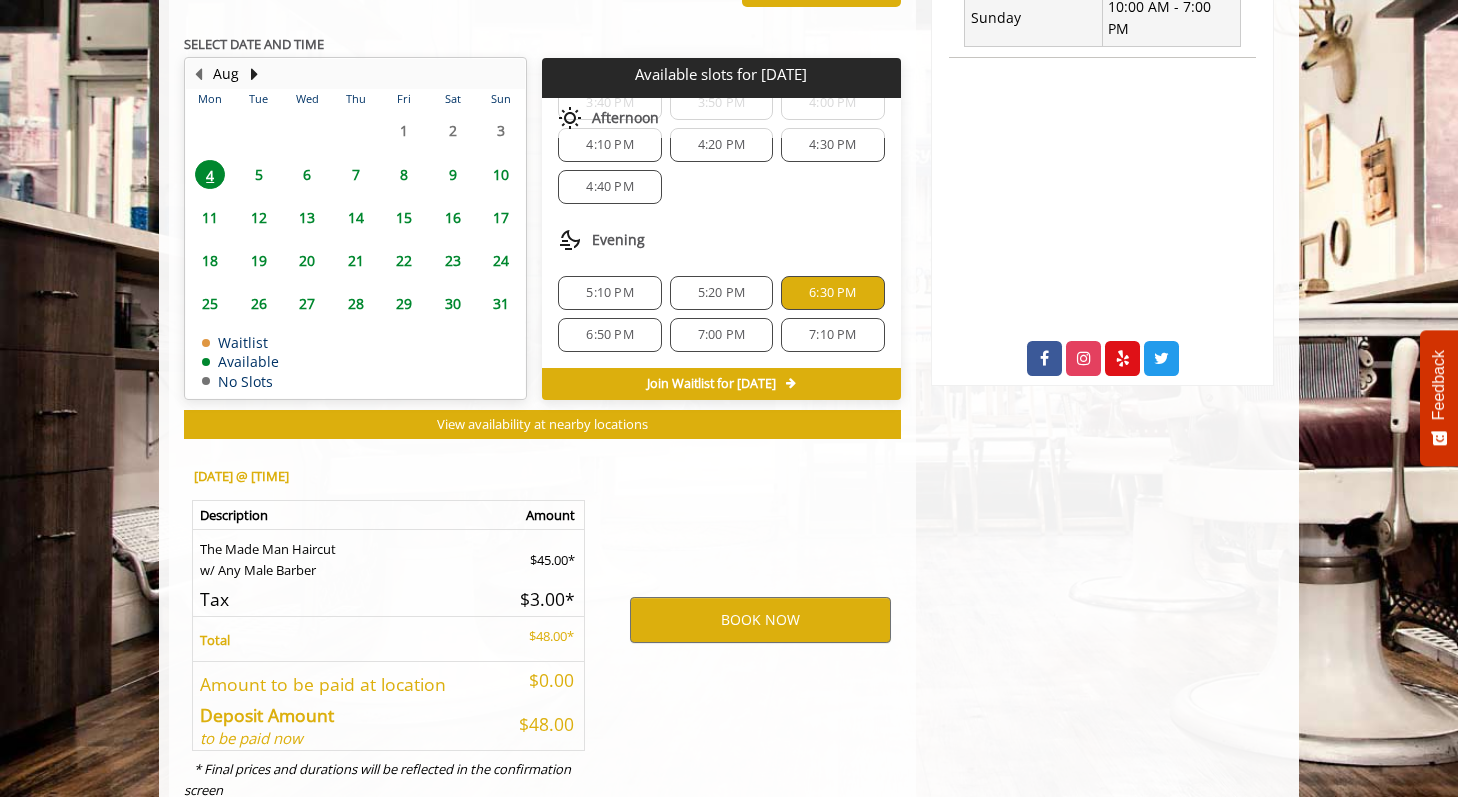 scroll, scrollTop: 980, scrollLeft: 0, axis: vertical 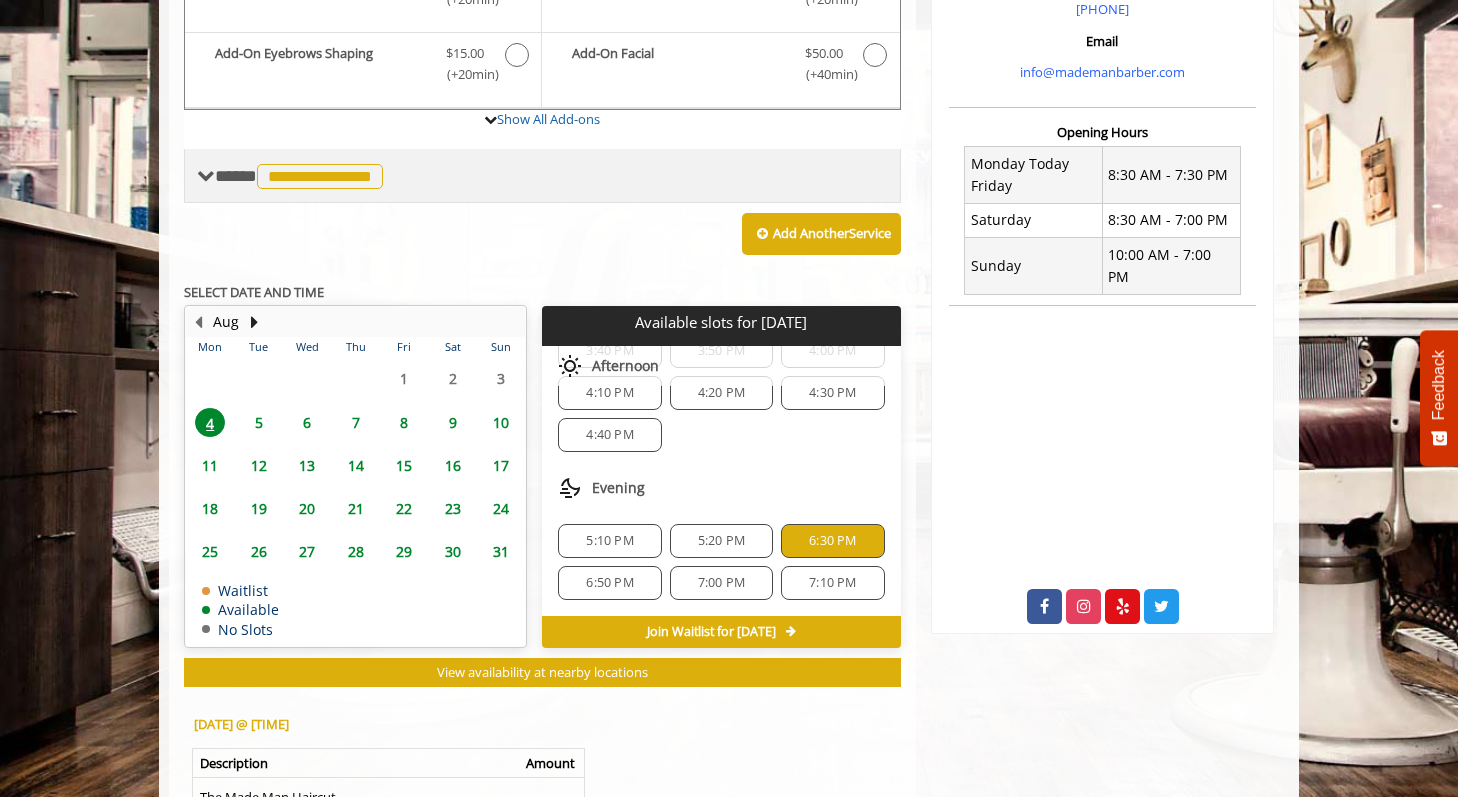 click on "**********" at bounding box center [320, 176] 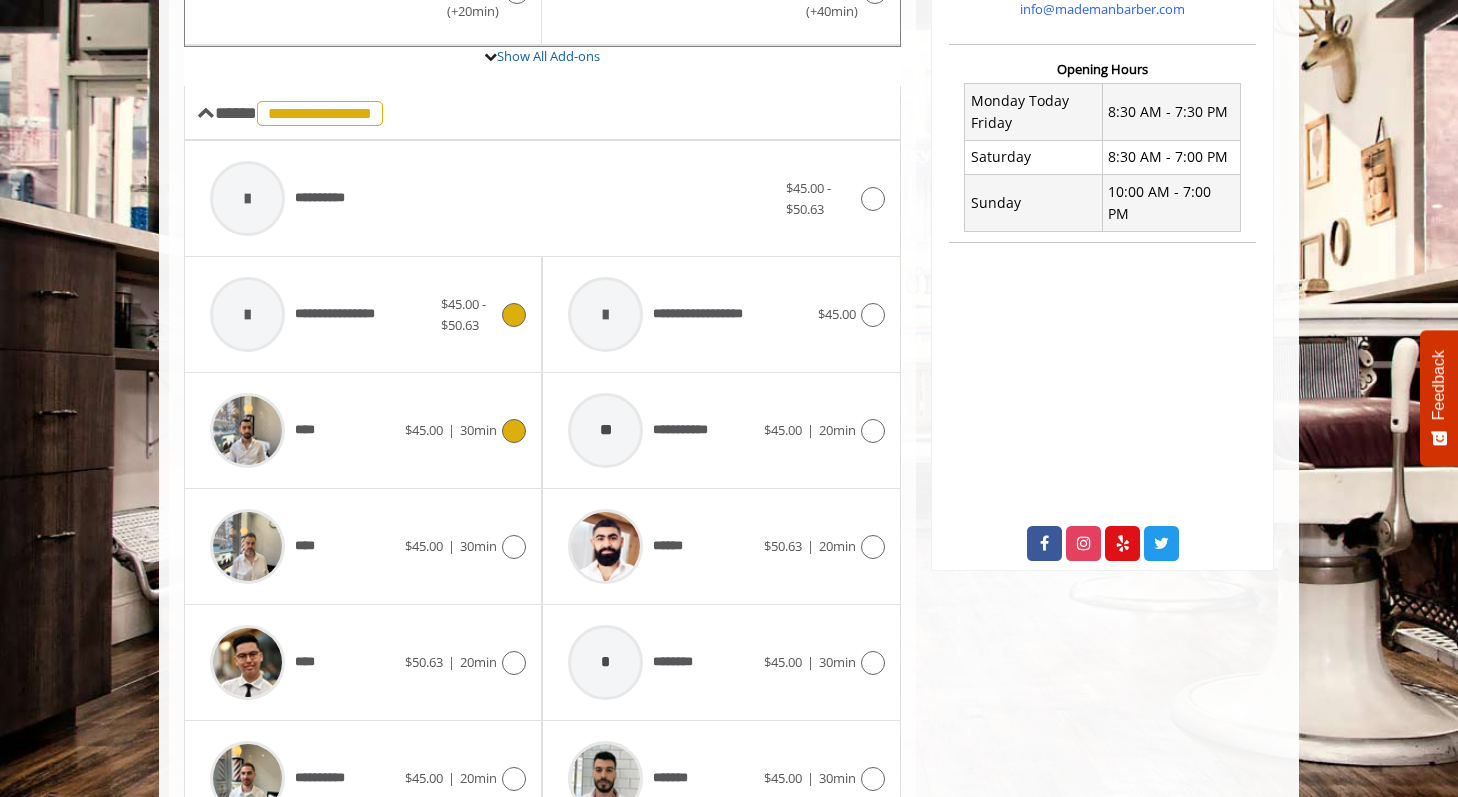 click on "****" at bounding box center (302, 430) 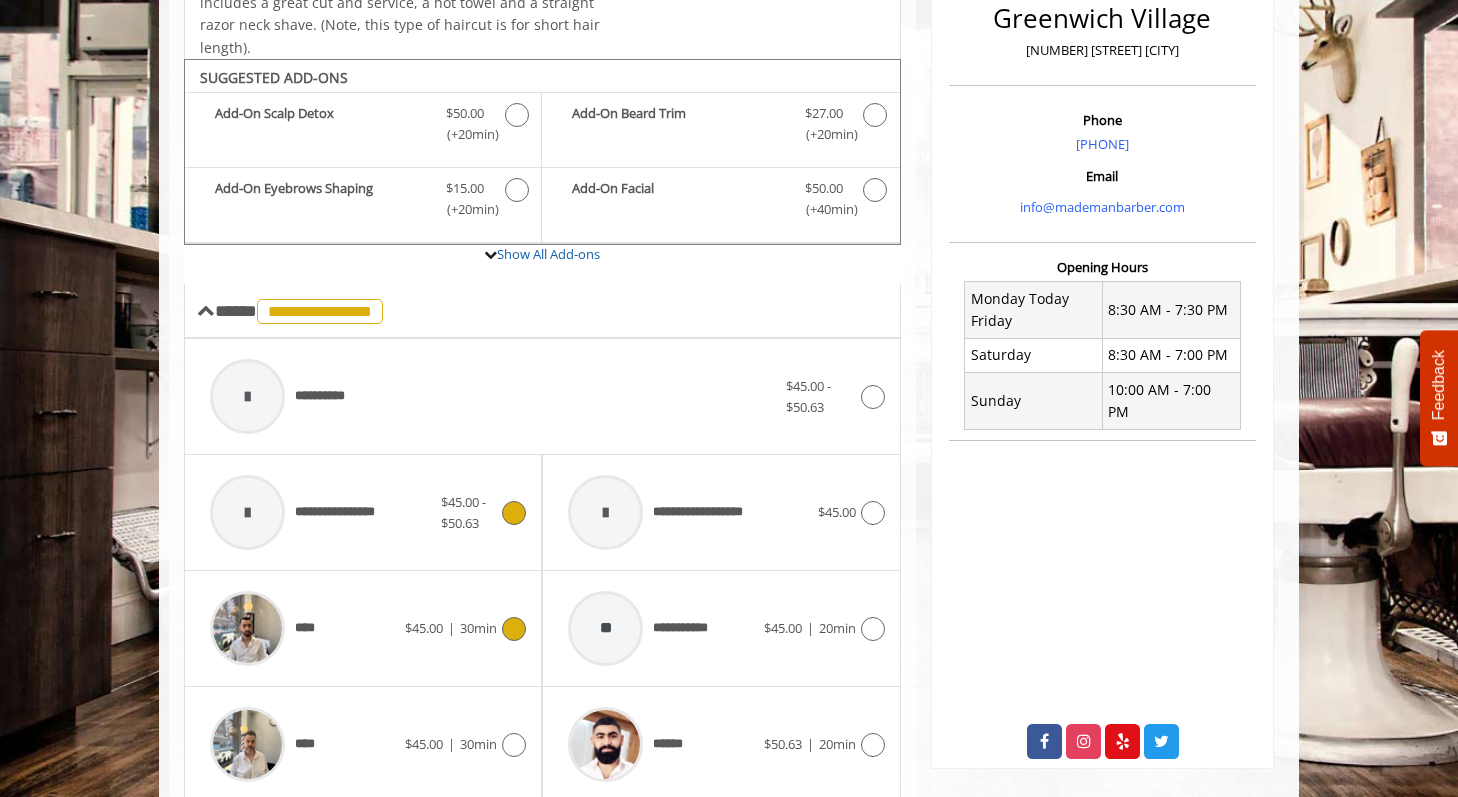 scroll, scrollTop: 0, scrollLeft: 0, axis: both 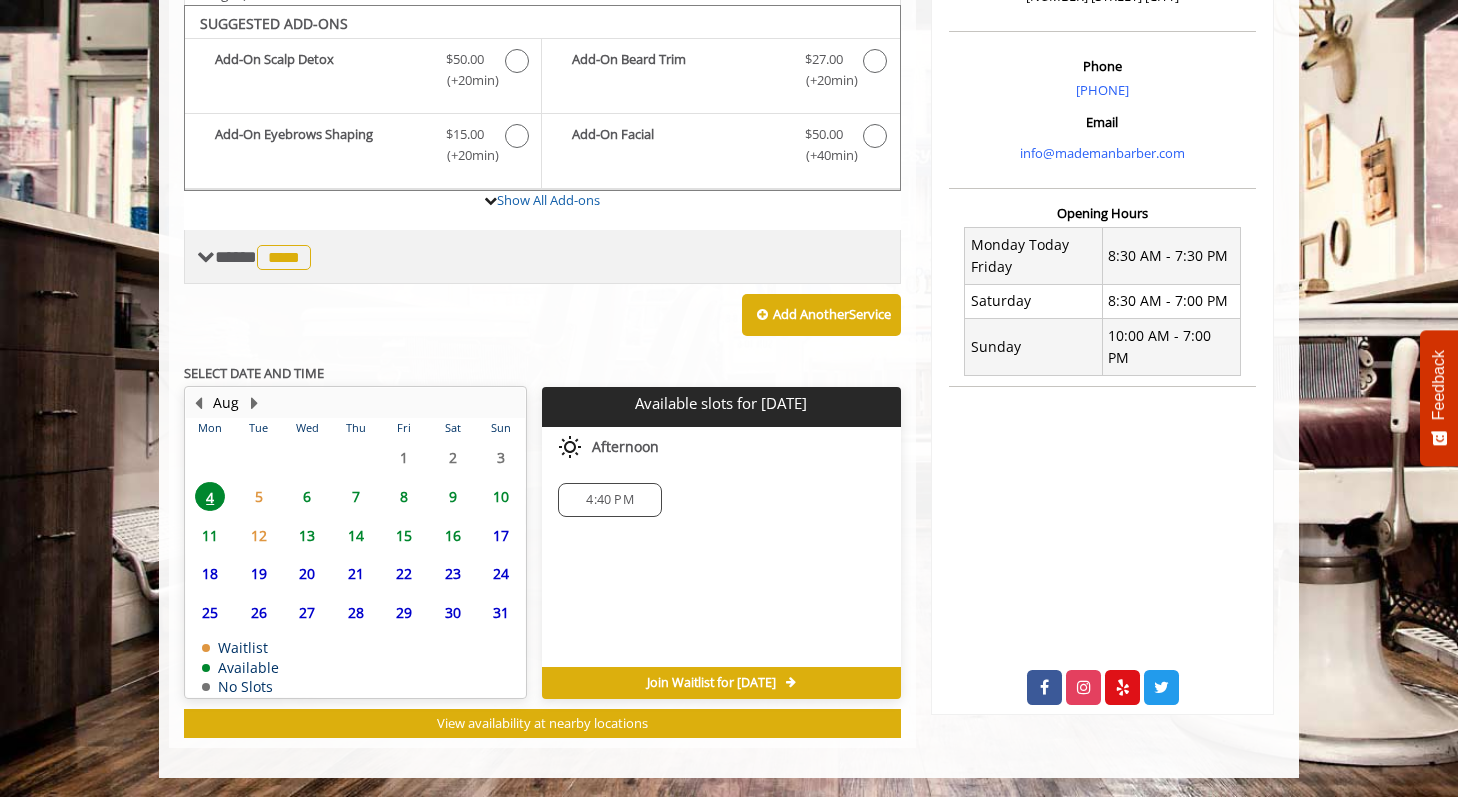 click on "**** ****    ********" at bounding box center (265, 257) 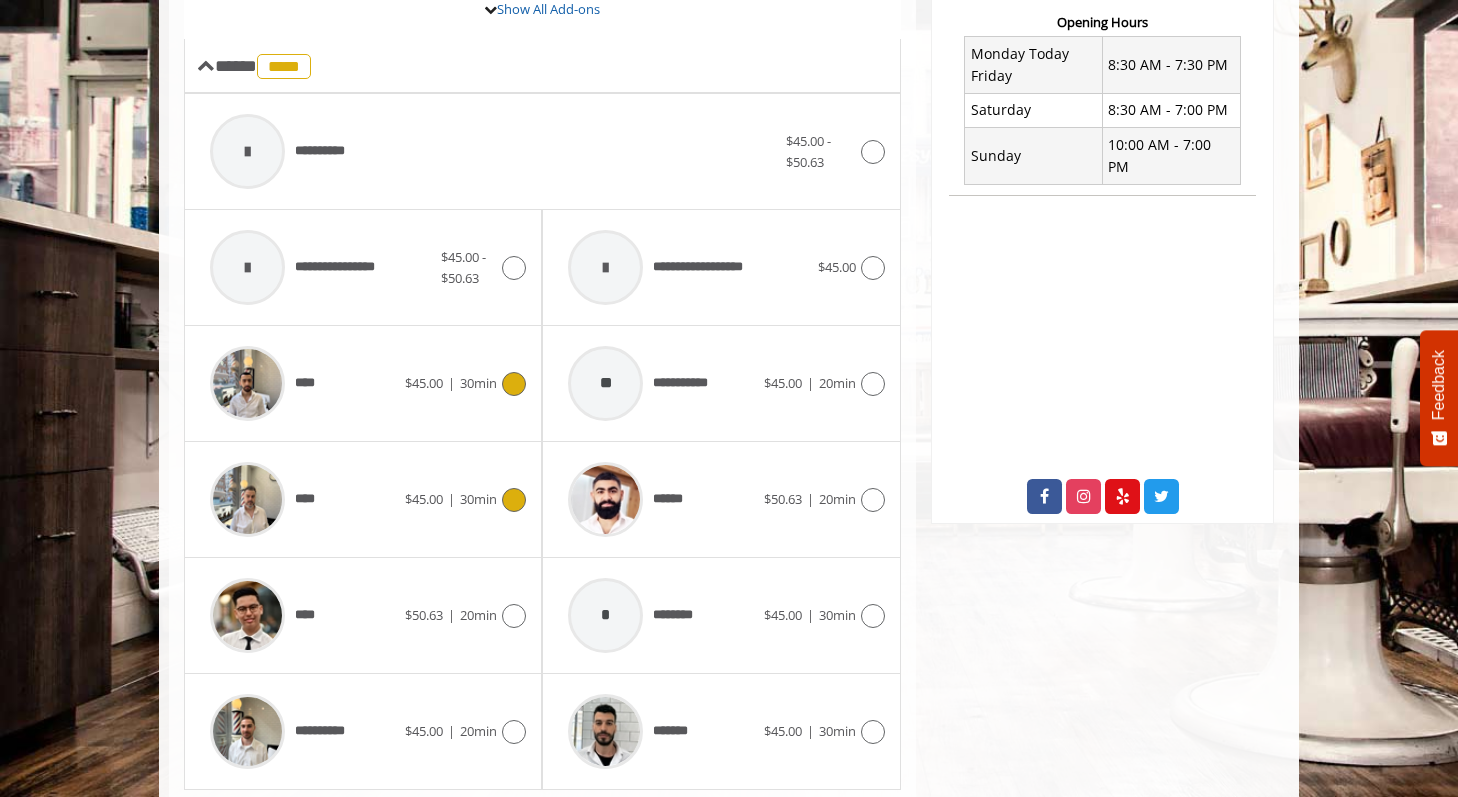 scroll, scrollTop: 781, scrollLeft: 0, axis: vertical 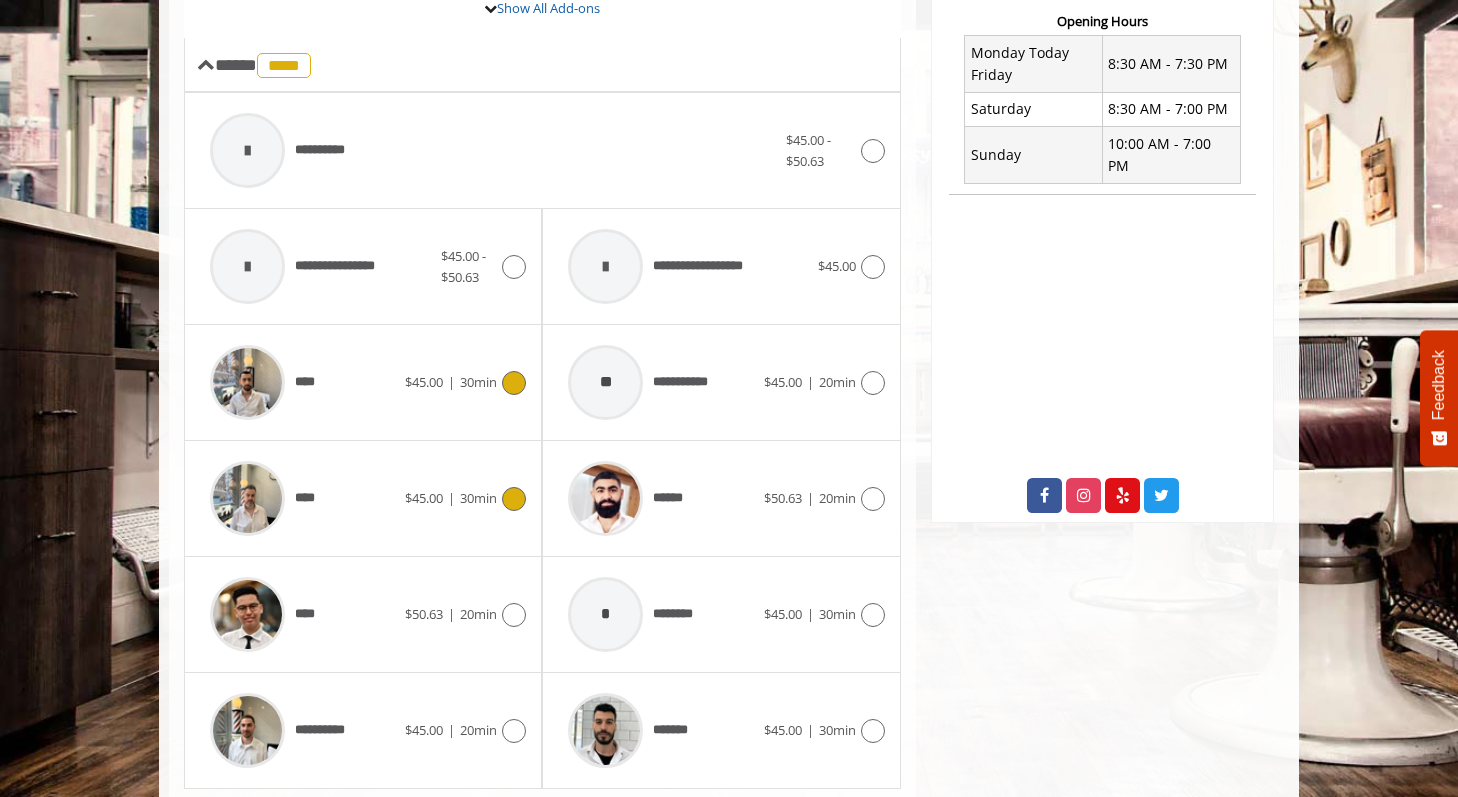 click on "****" at bounding box center (302, 498) 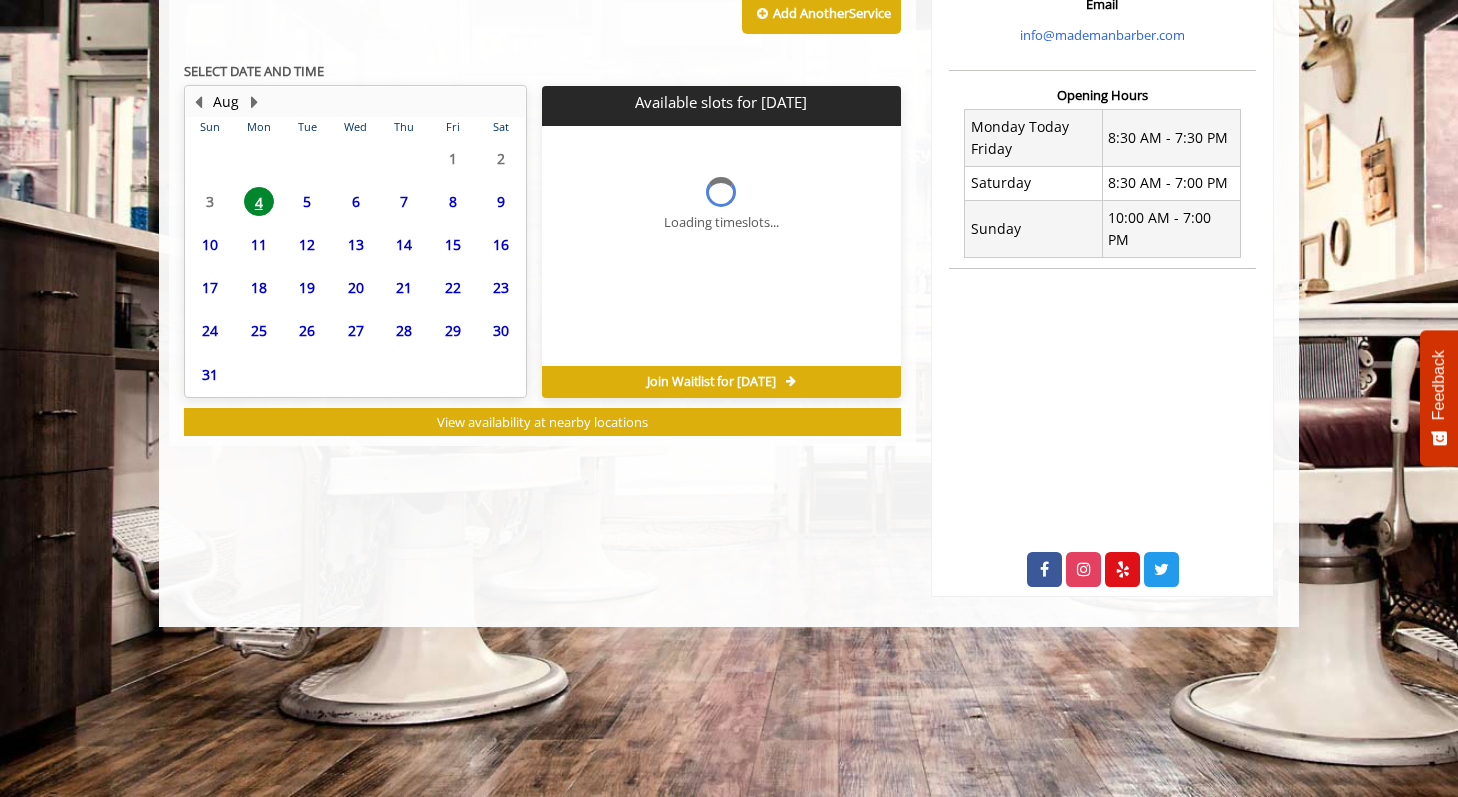 scroll, scrollTop: 0, scrollLeft: 0, axis: both 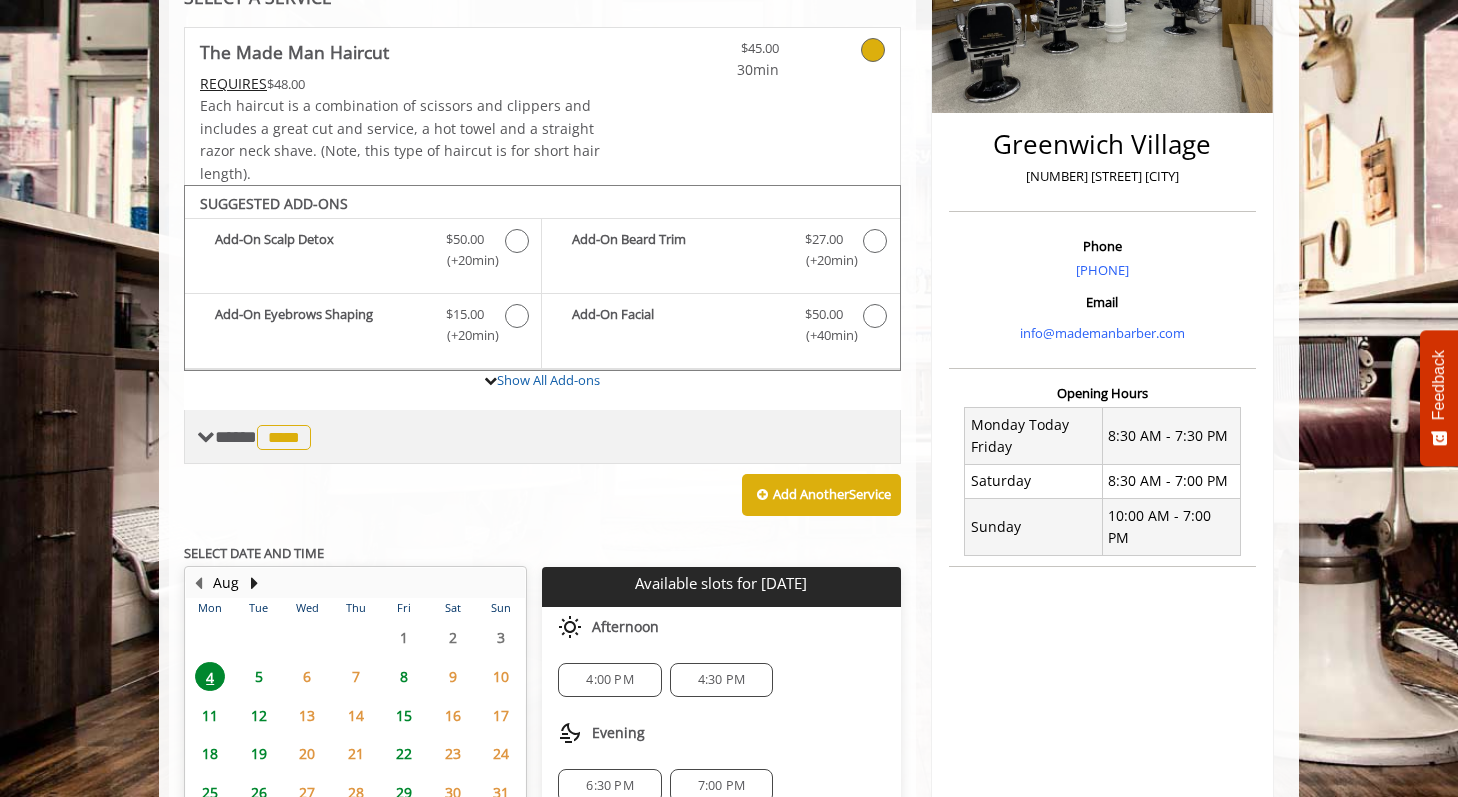 click at bounding box center [206, 437] 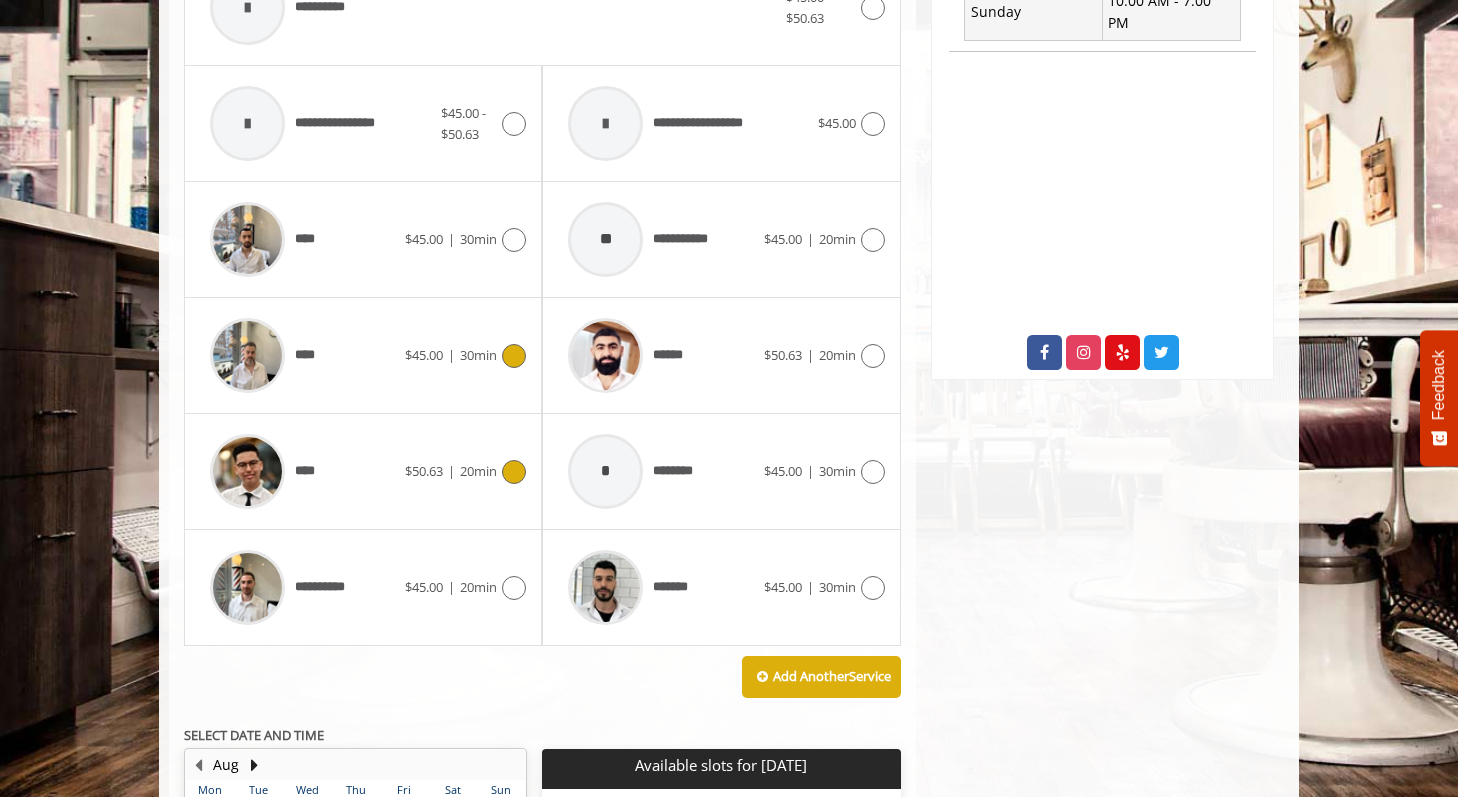 click on "****" at bounding box center [302, 471] 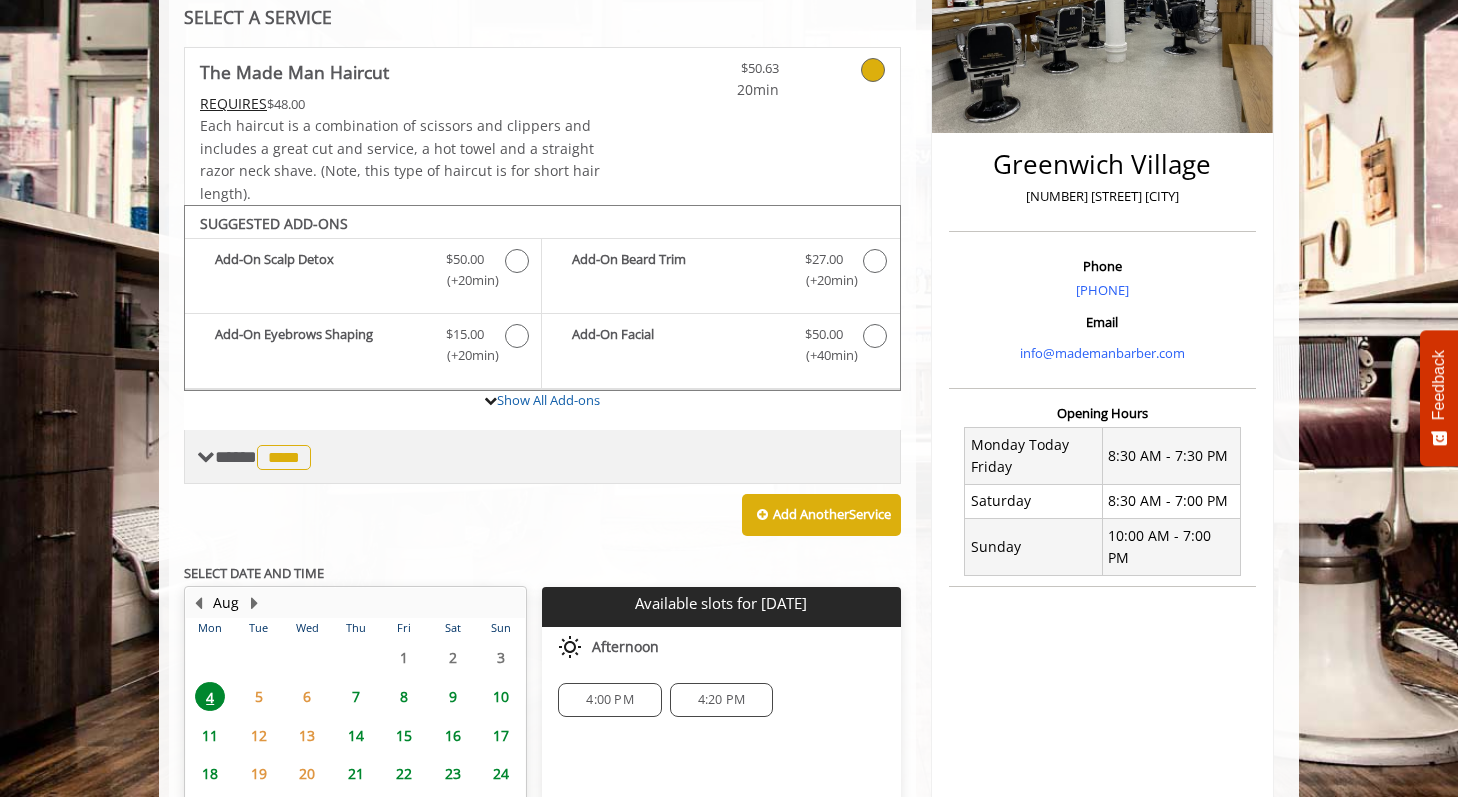 click on "**** ****    ********" at bounding box center (542, 457) 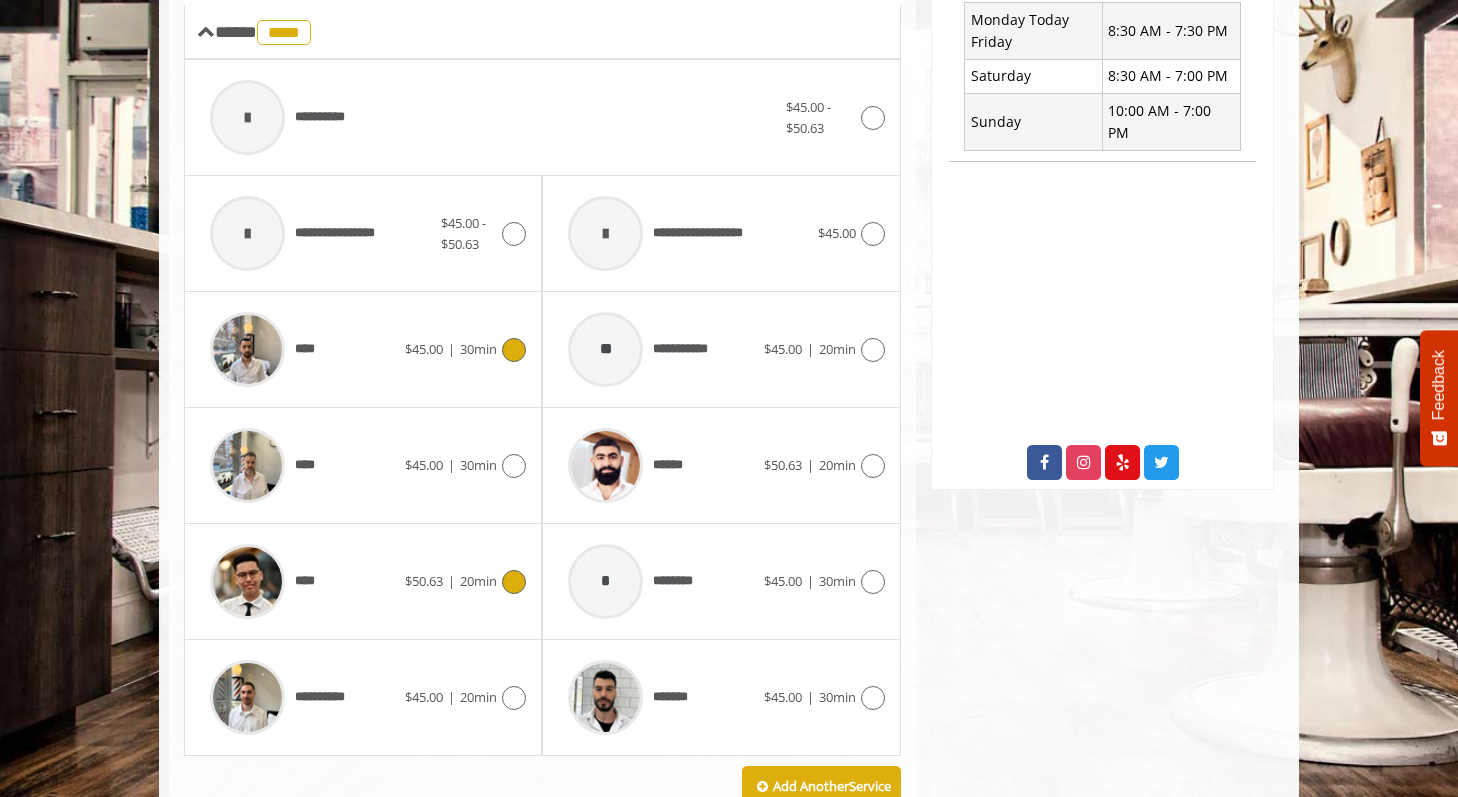 scroll, scrollTop: 1178, scrollLeft: 0, axis: vertical 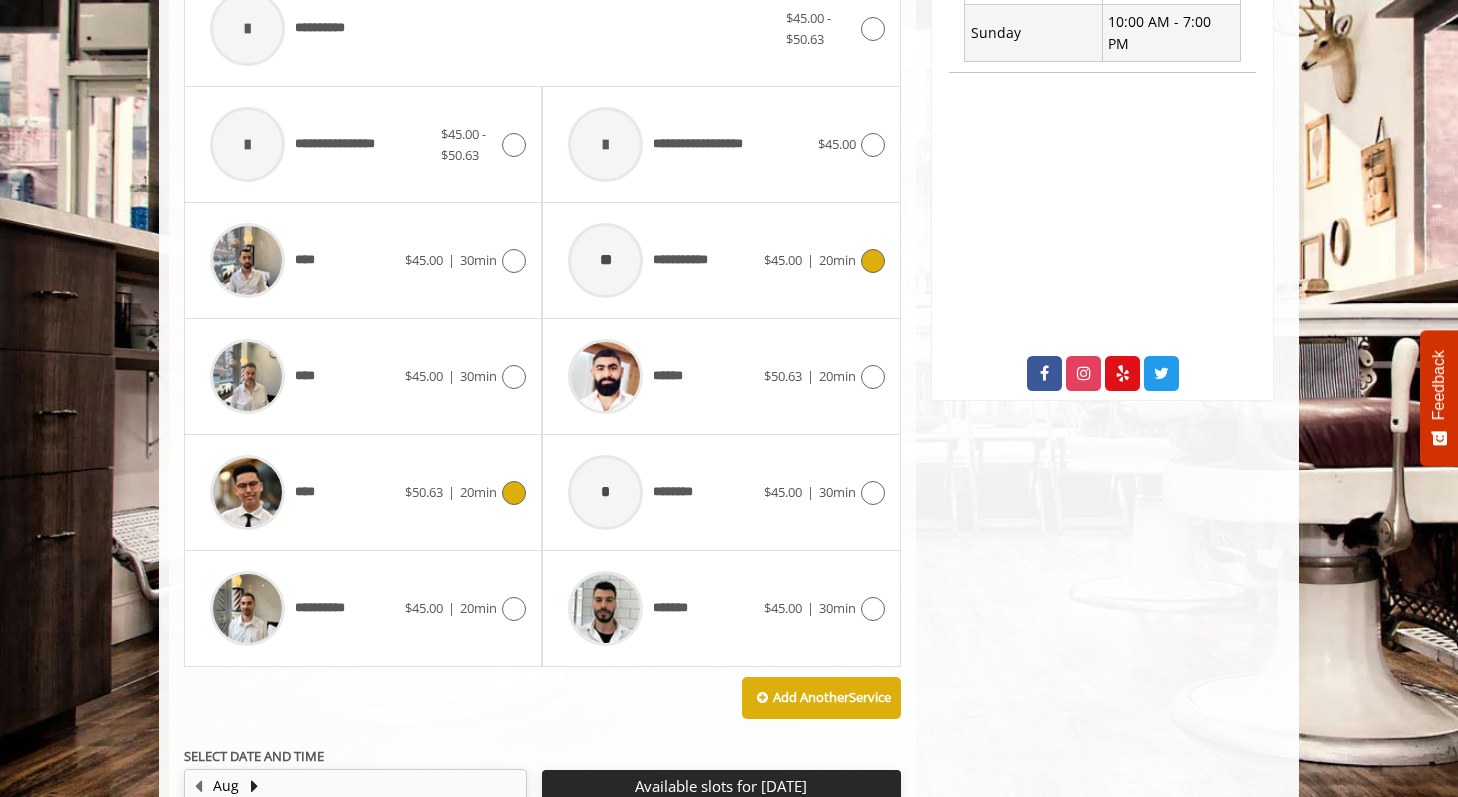 click on "**********" at bounding box center [641, 260] 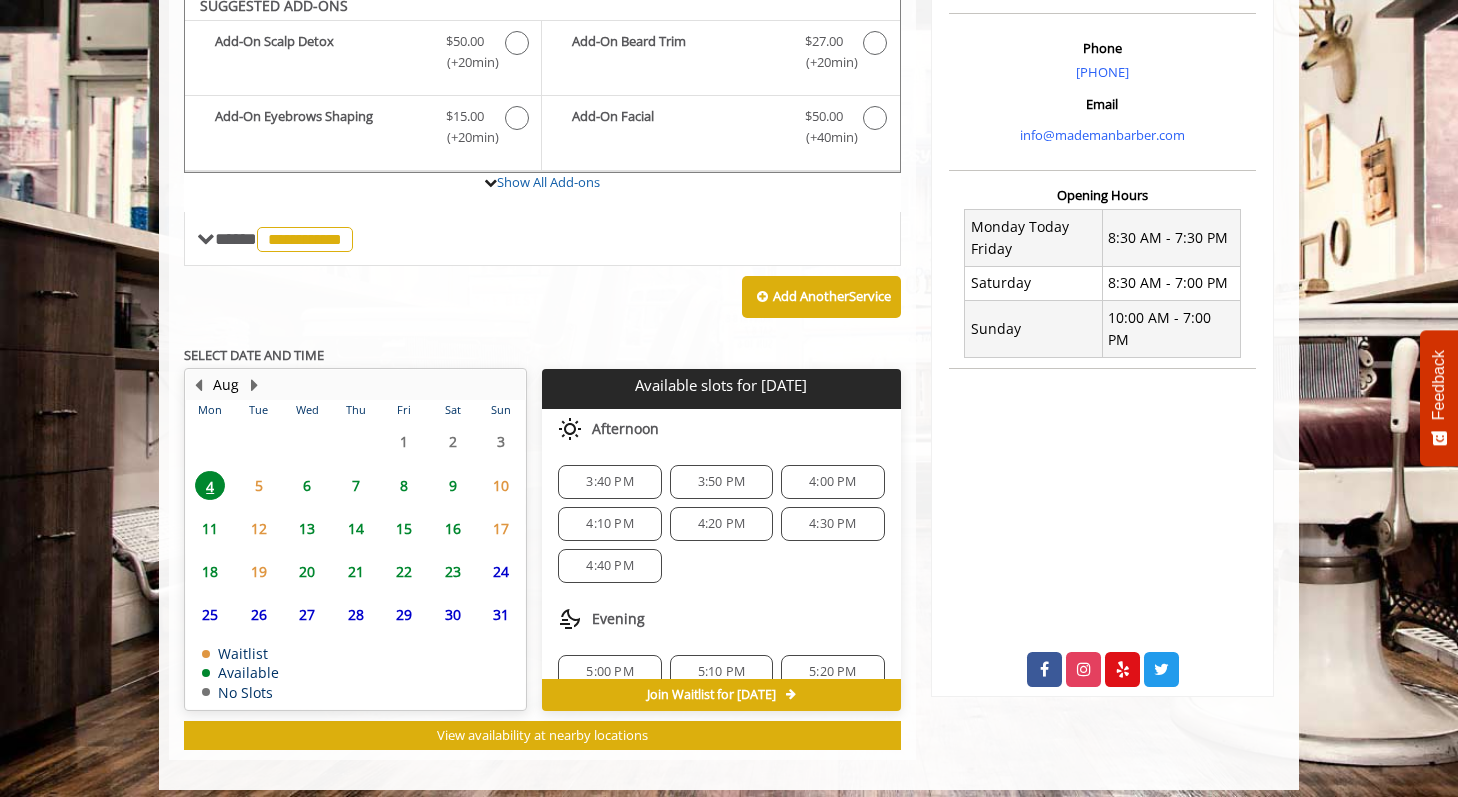 scroll, scrollTop: 619, scrollLeft: 0, axis: vertical 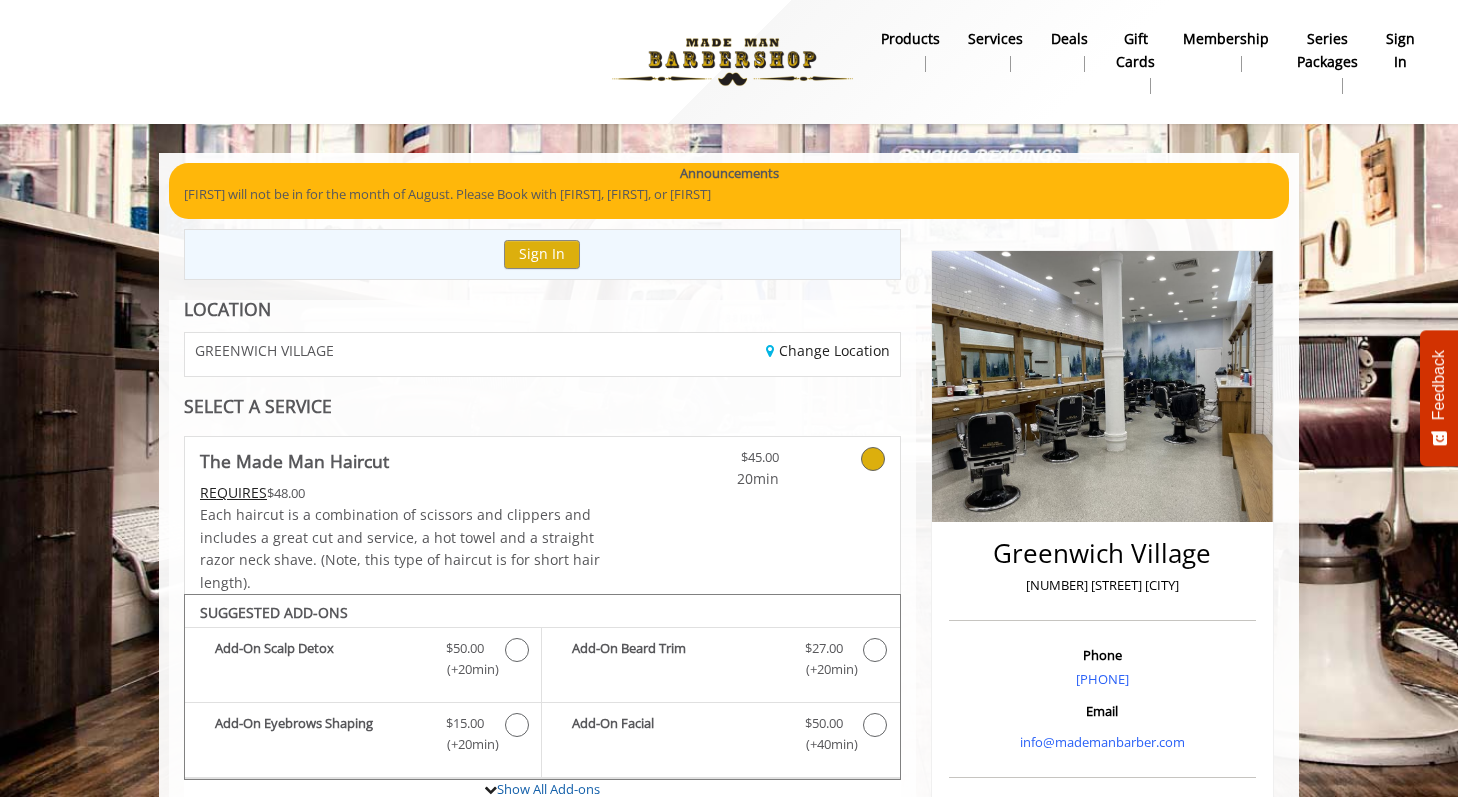 click on "sign in" at bounding box center (1400, 50) 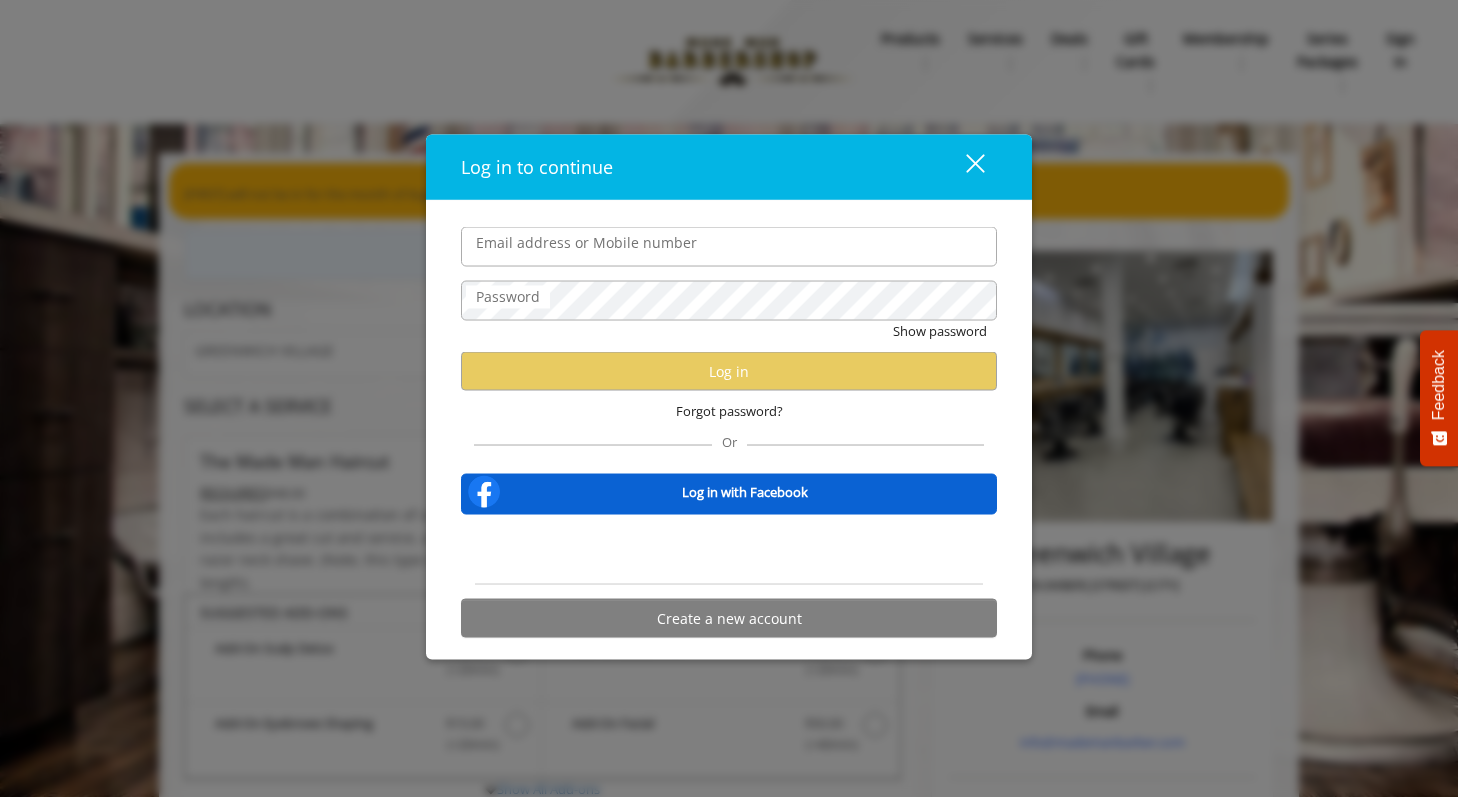 click on "Email address or Mobile number" at bounding box center (729, 247) 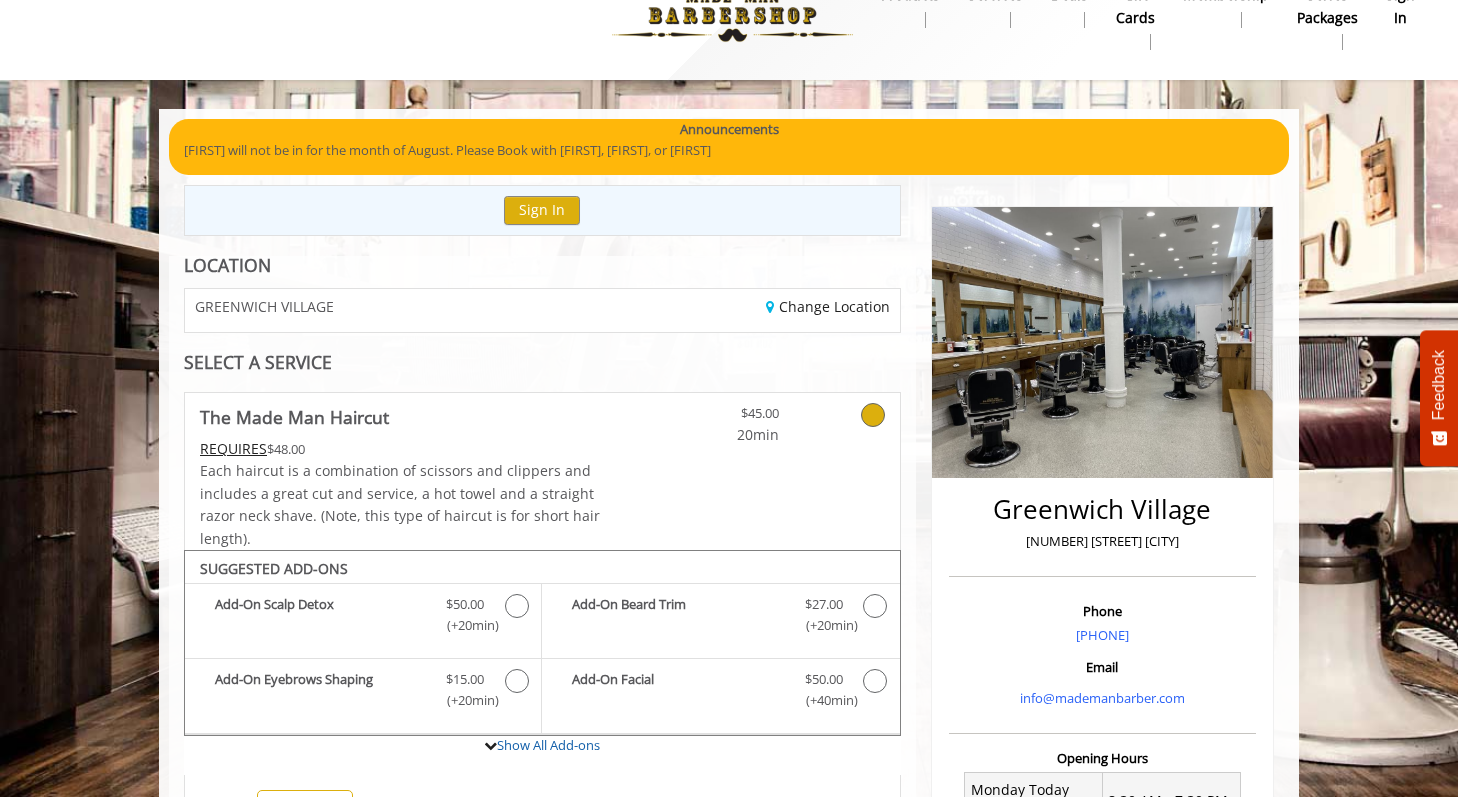 scroll, scrollTop: 0, scrollLeft: 0, axis: both 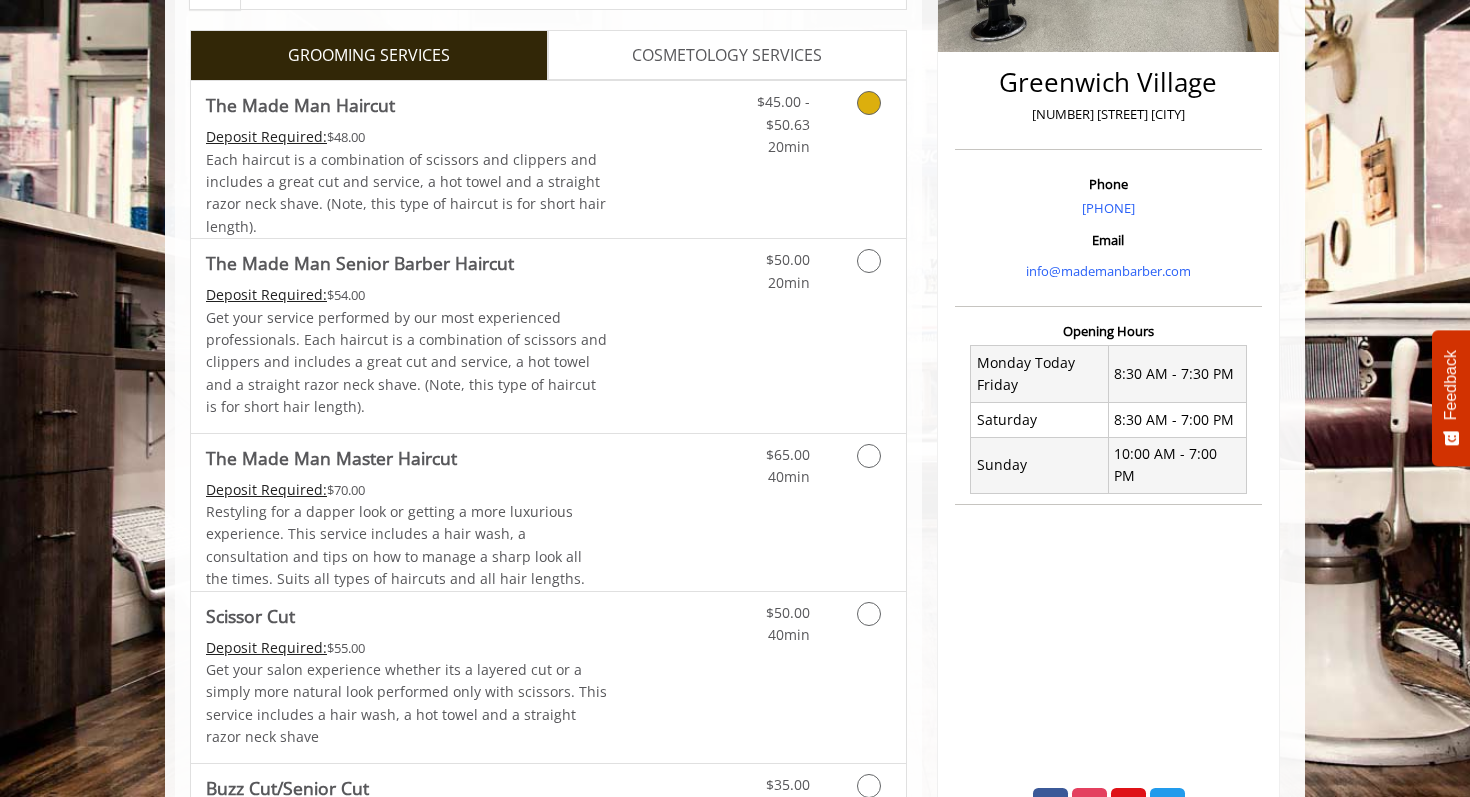 click on "Discounted Price" at bounding box center [667, 159] 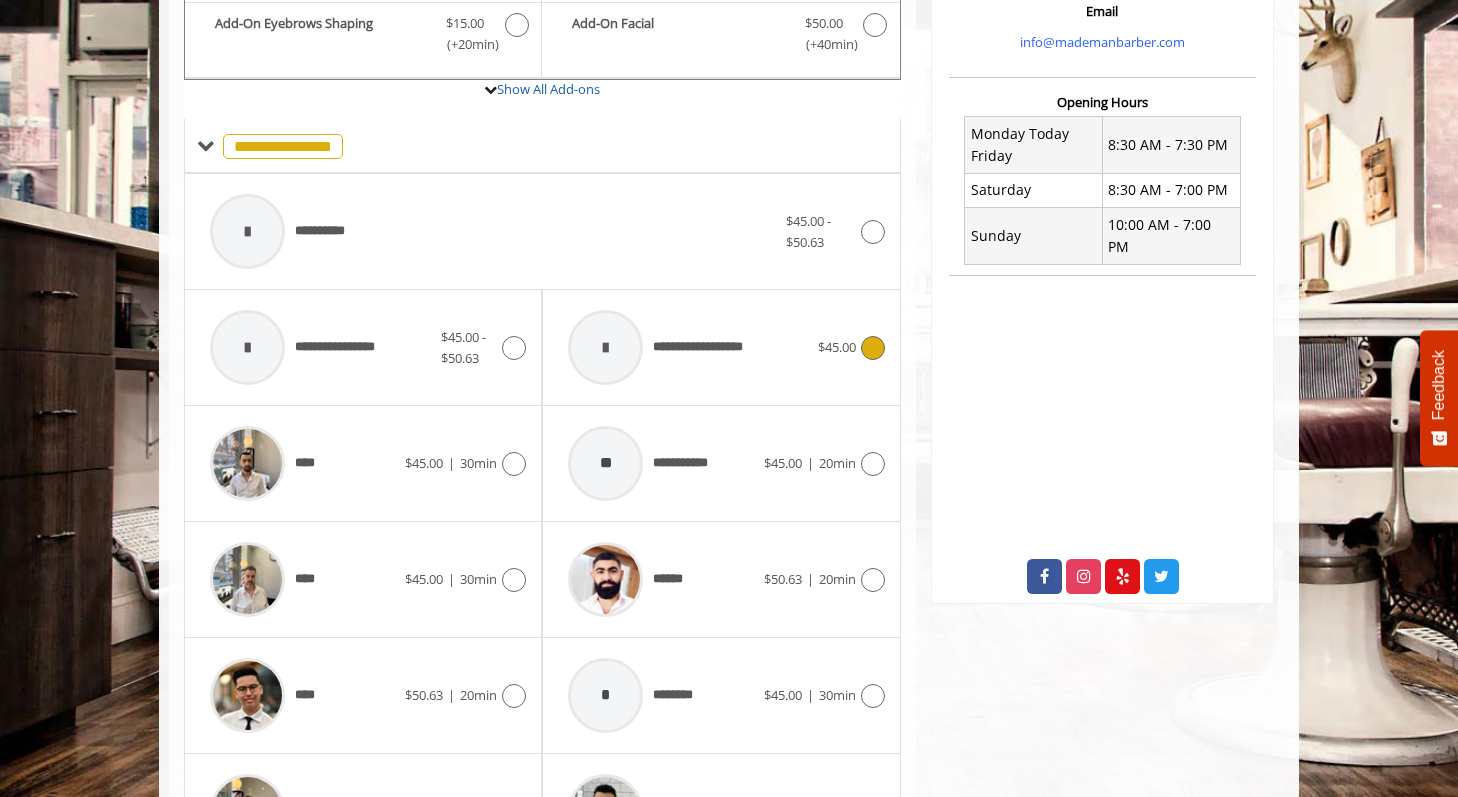 scroll, scrollTop: 842, scrollLeft: 0, axis: vertical 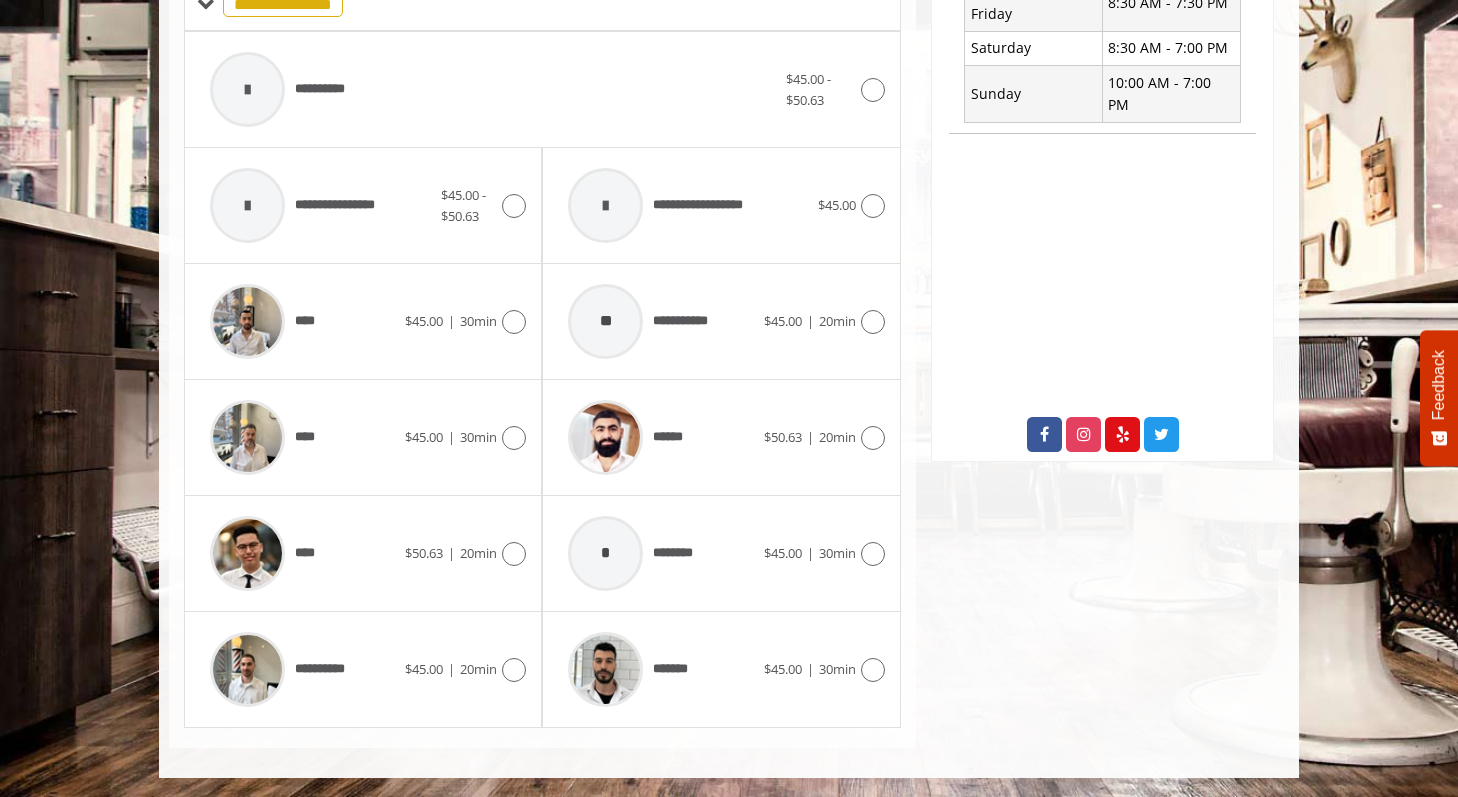click on "Greenwich Village
60 East 8th New York
Phone
+ (212) 598-1840.
Email
info@mademanbarber.com
Opening Hours
Monday Today Friday
8:30 AM - 7:30 PM
Saturday
8:30 AM - 7:00 PM
Sunday
10:00 AM - 7:00 PM" 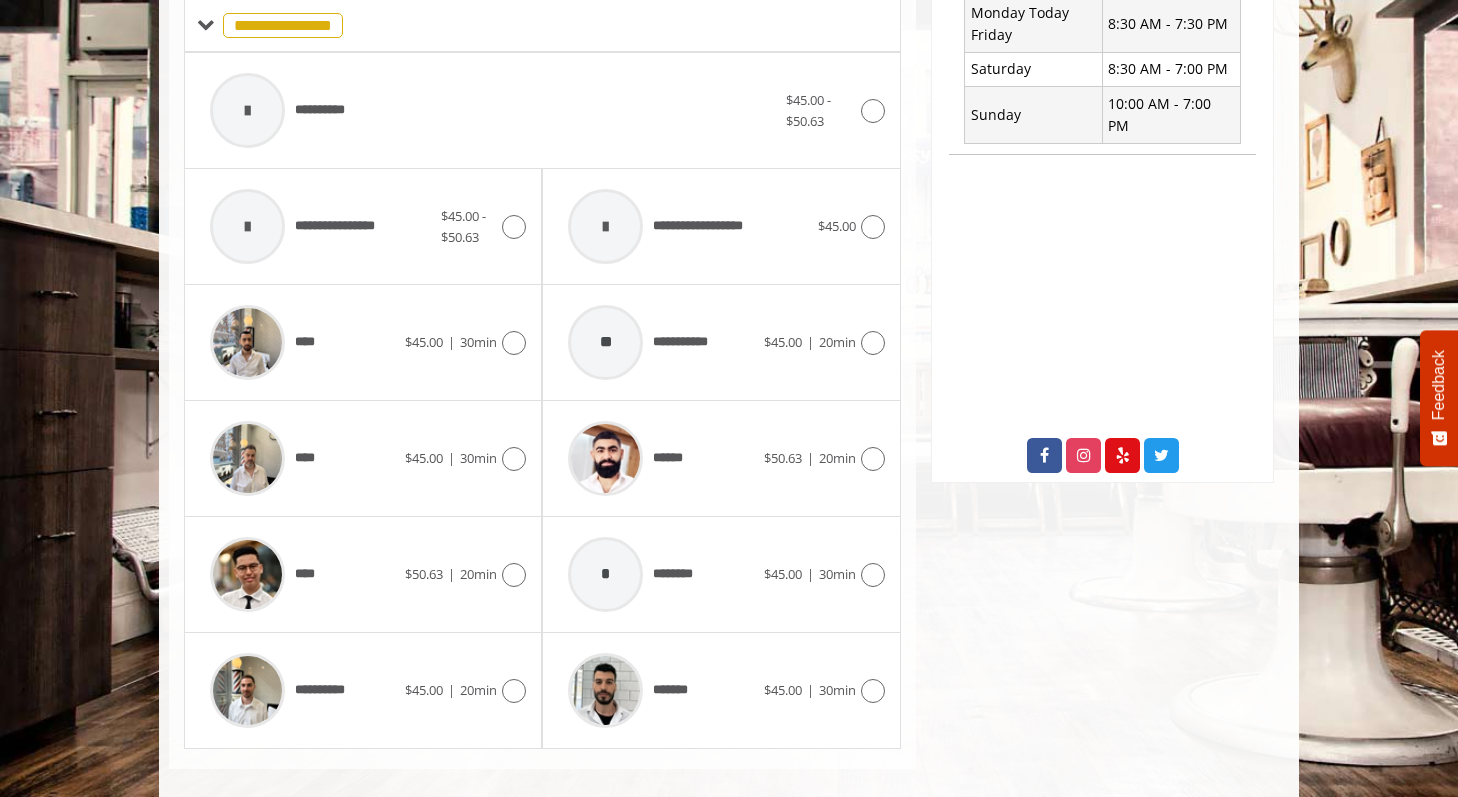 scroll, scrollTop: 820, scrollLeft: 0, axis: vertical 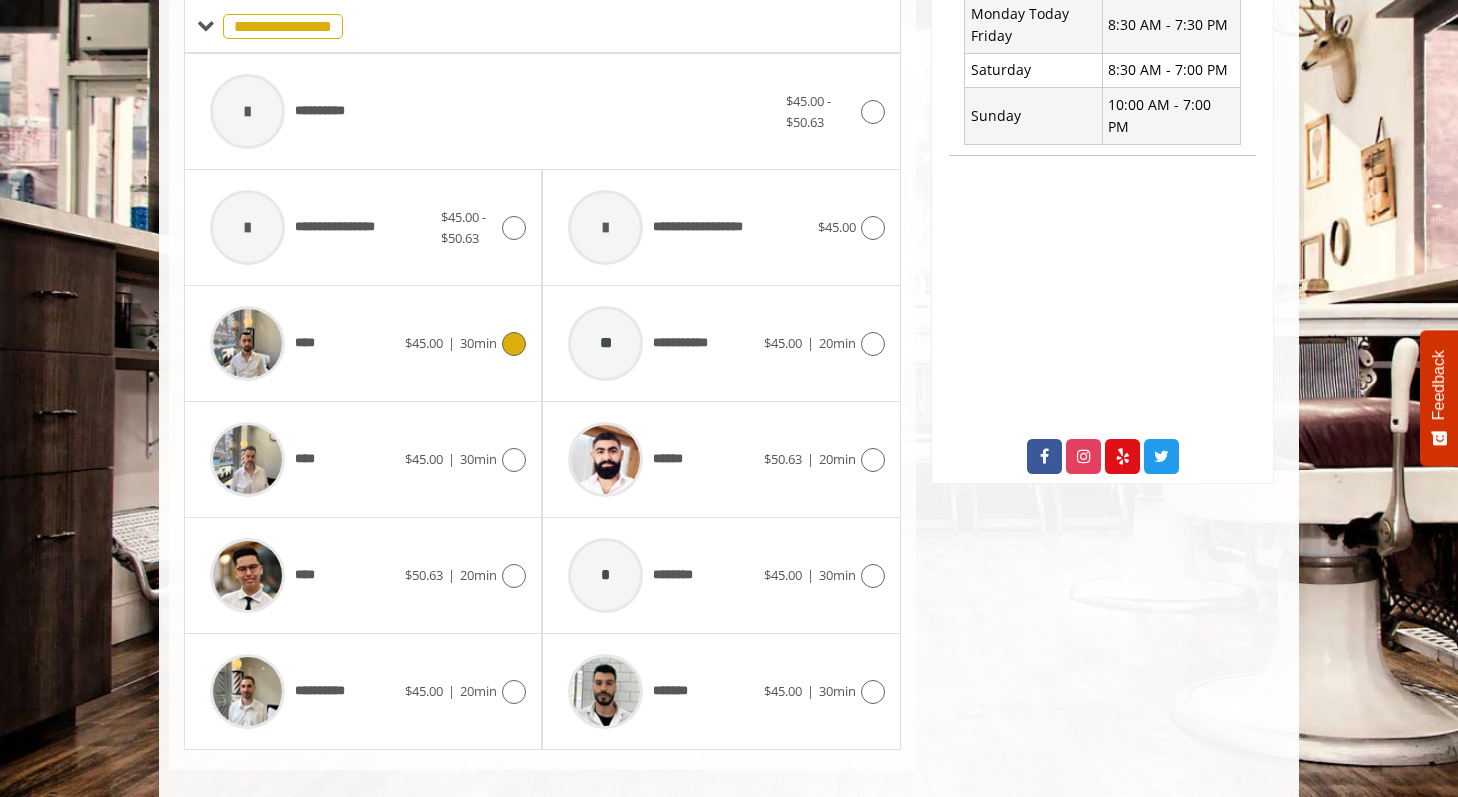 click on "****" at bounding box center (302, 343) 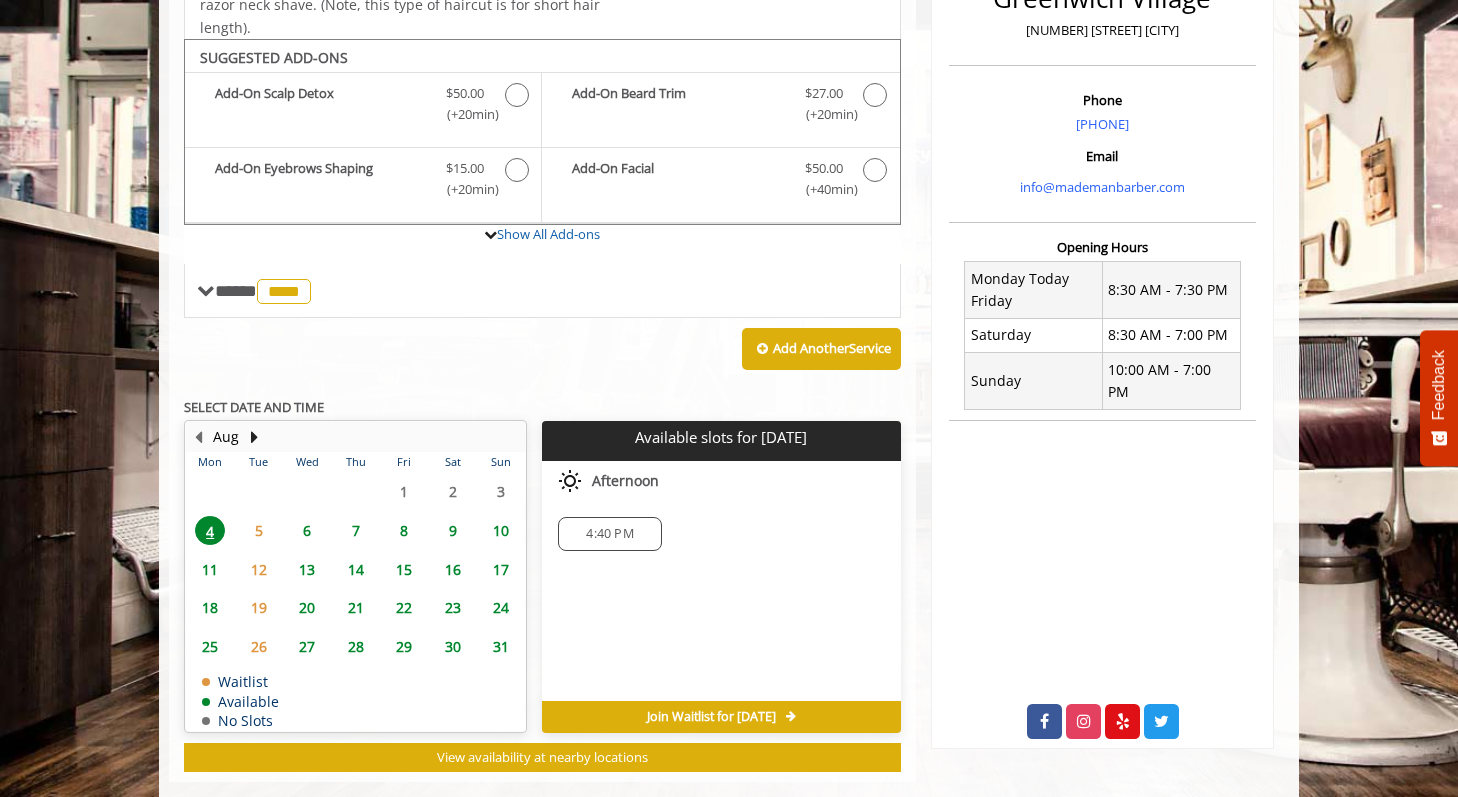 scroll, scrollTop: 589, scrollLeft: 0, axis: vertical 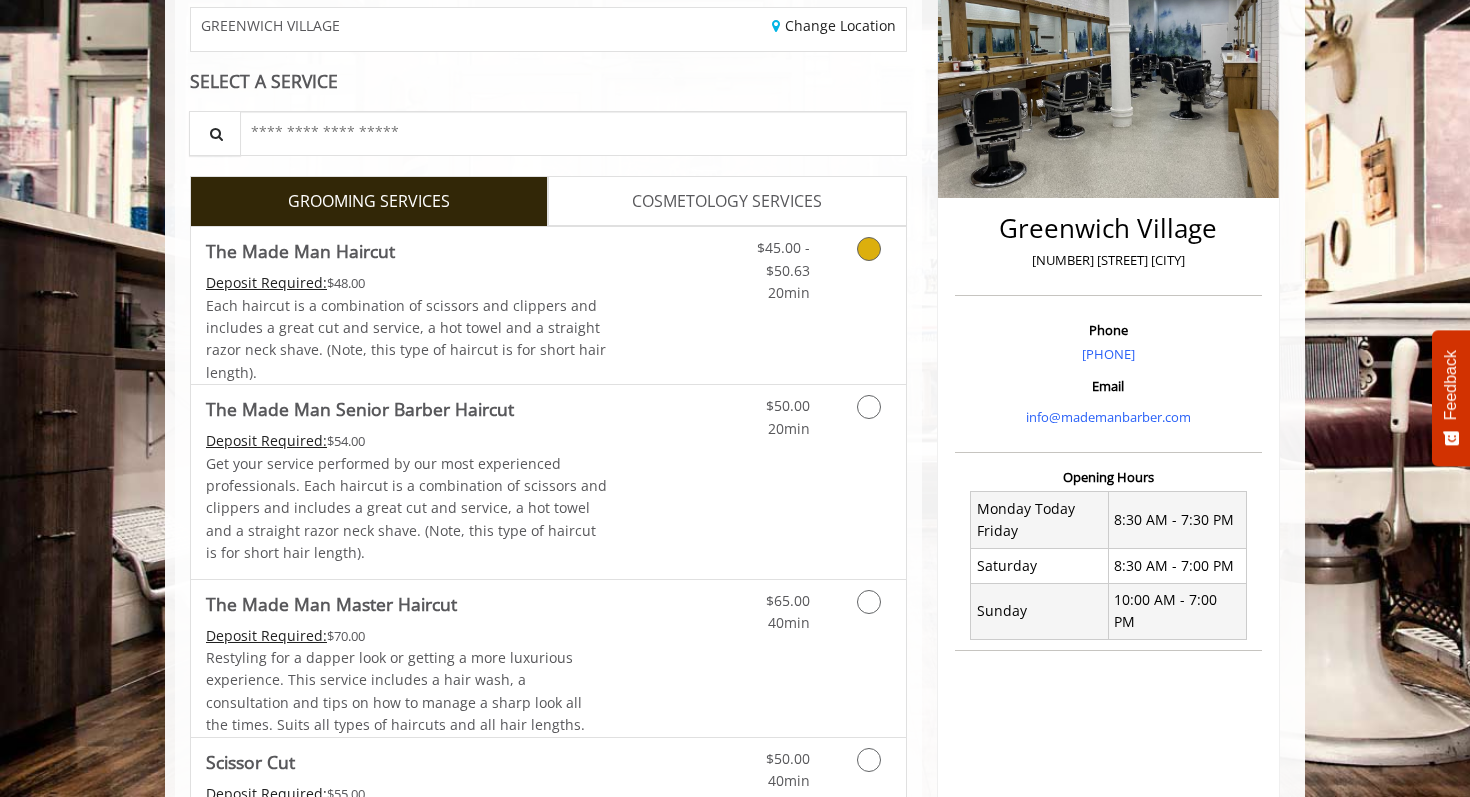 click on "Each haircut is a combination of scissors and clippers and includes a great cut and service, a hot towel and a straight razor neck shave. (Note, this type of haircut is for short hair length)." at bounding box center (406, 339) 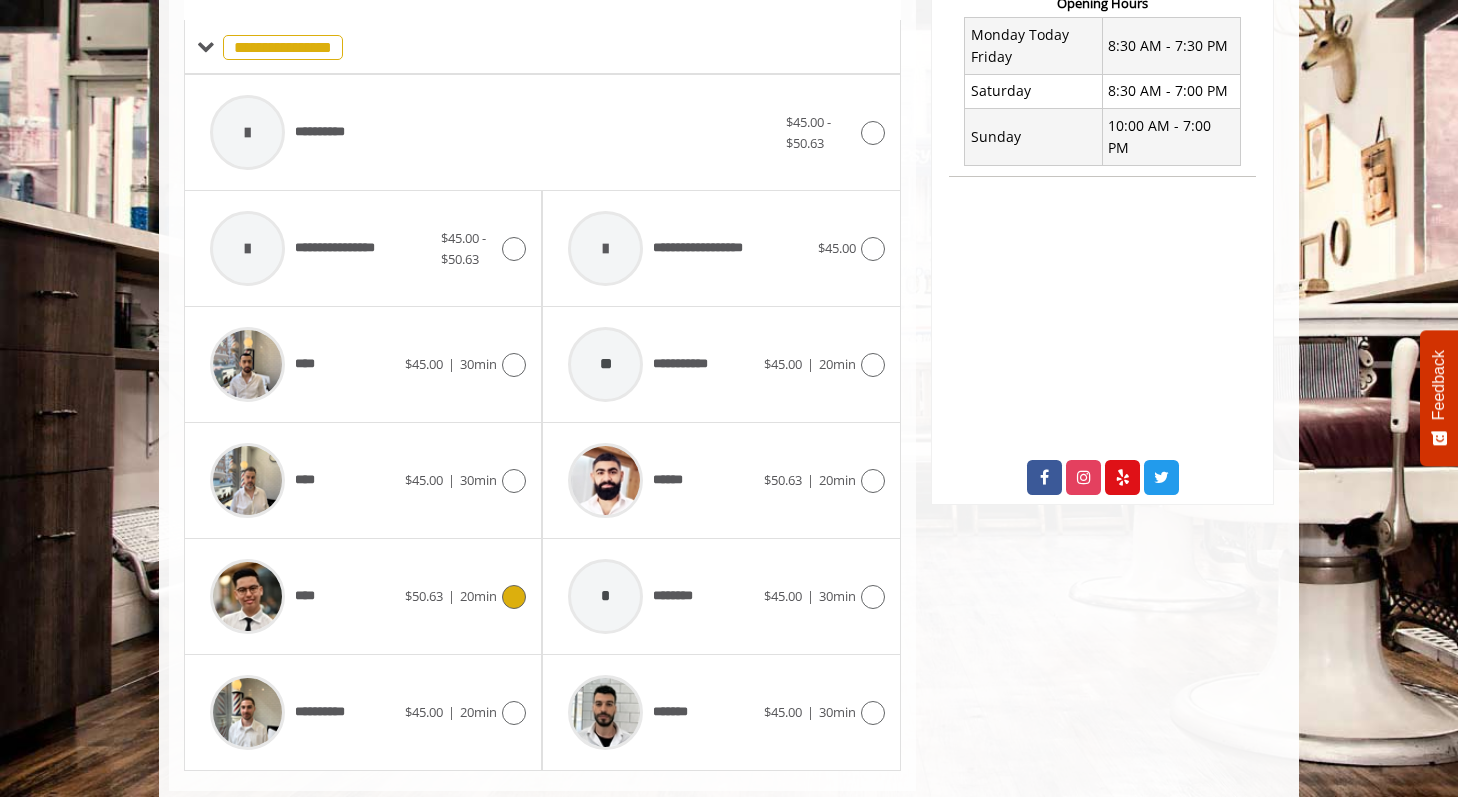 scroll, scrollTop: 803, scrollLeft: 0, axis: vertical 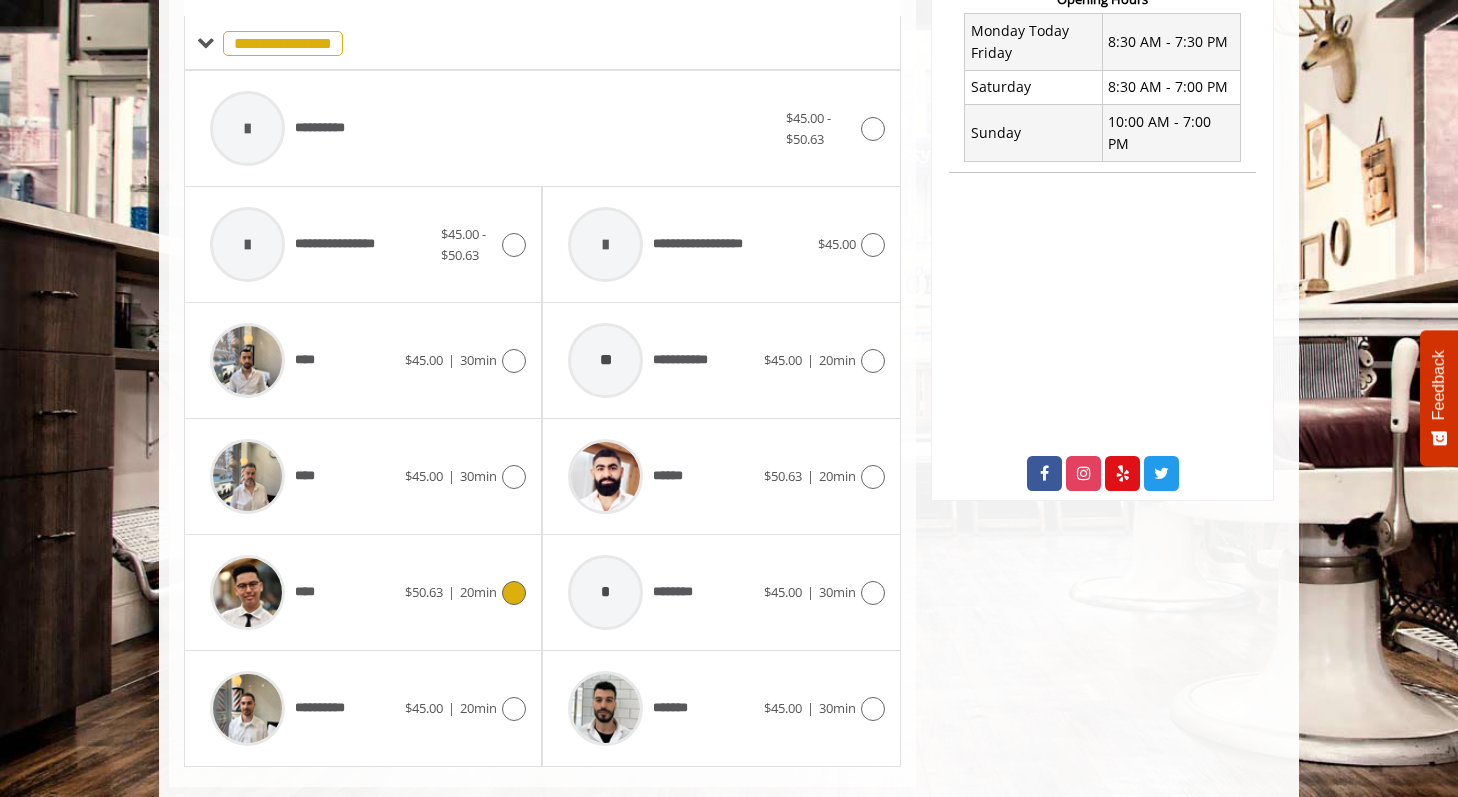 click on "****" at bounding box center [302, 592] 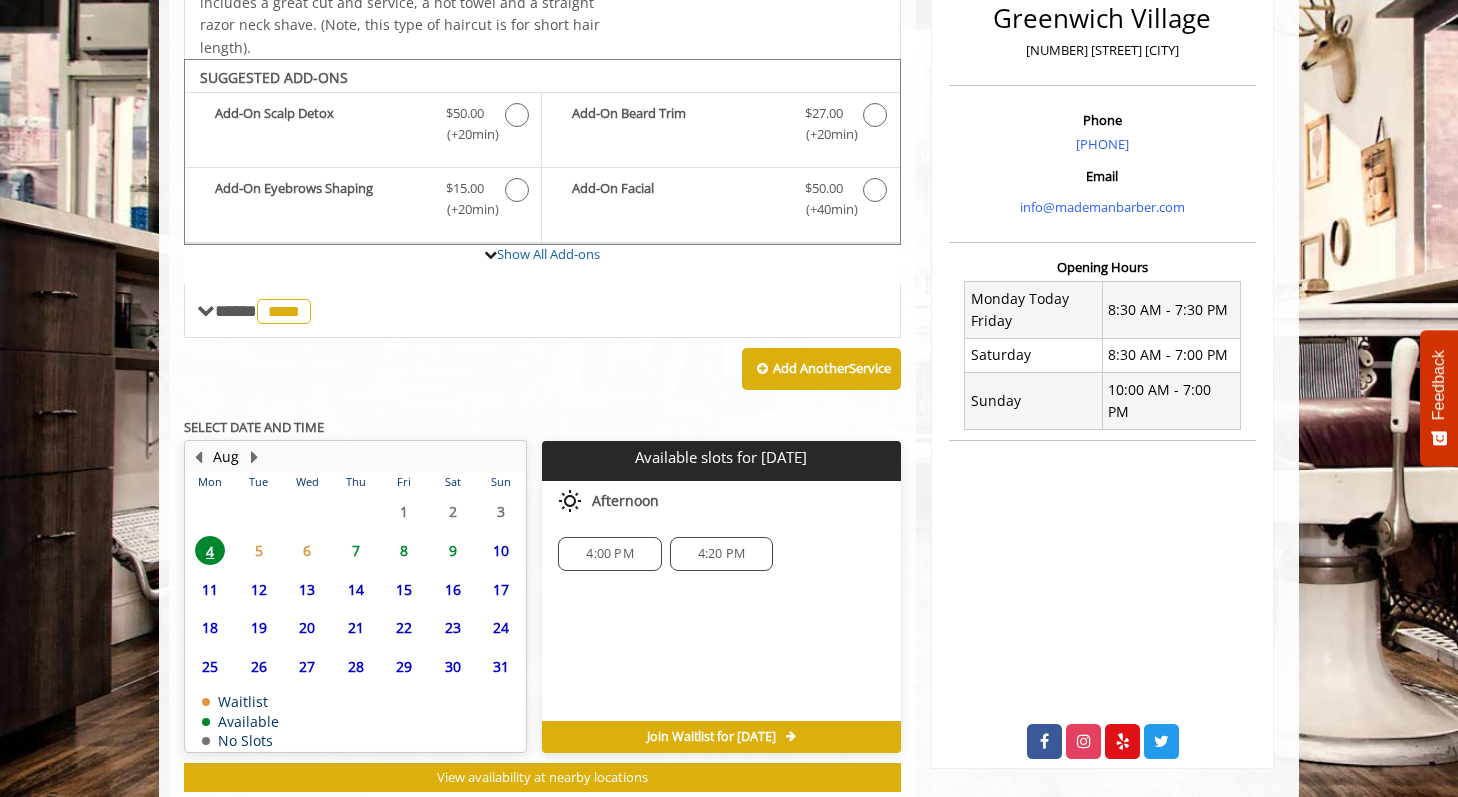 scroll, scrollTop: 589, scrollLeft: 0, axis: vertical 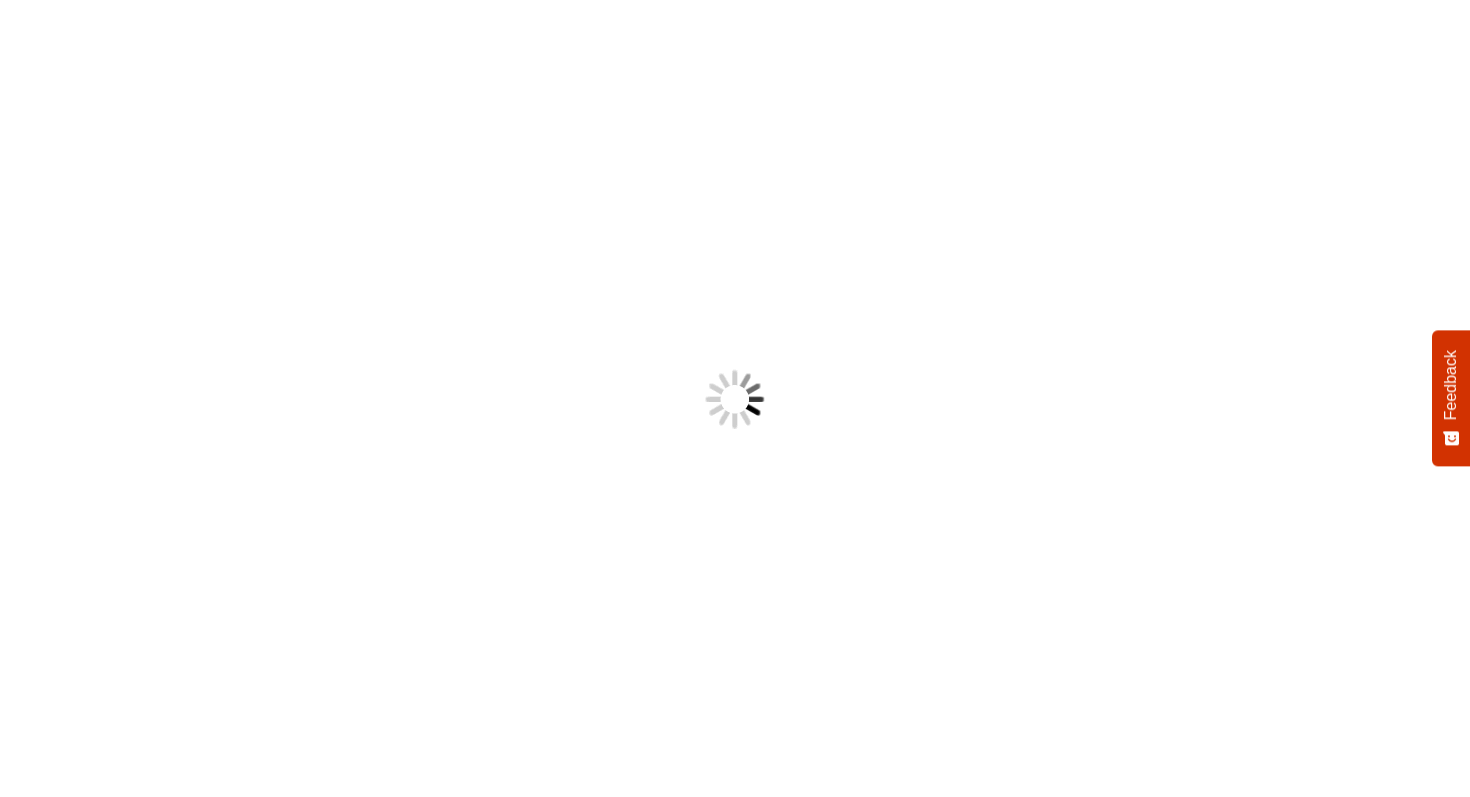 click on "Something went wrong!
Try reload
Feedback How would you rate your experience? Hate Love Next" at bounding box center [735, 475] 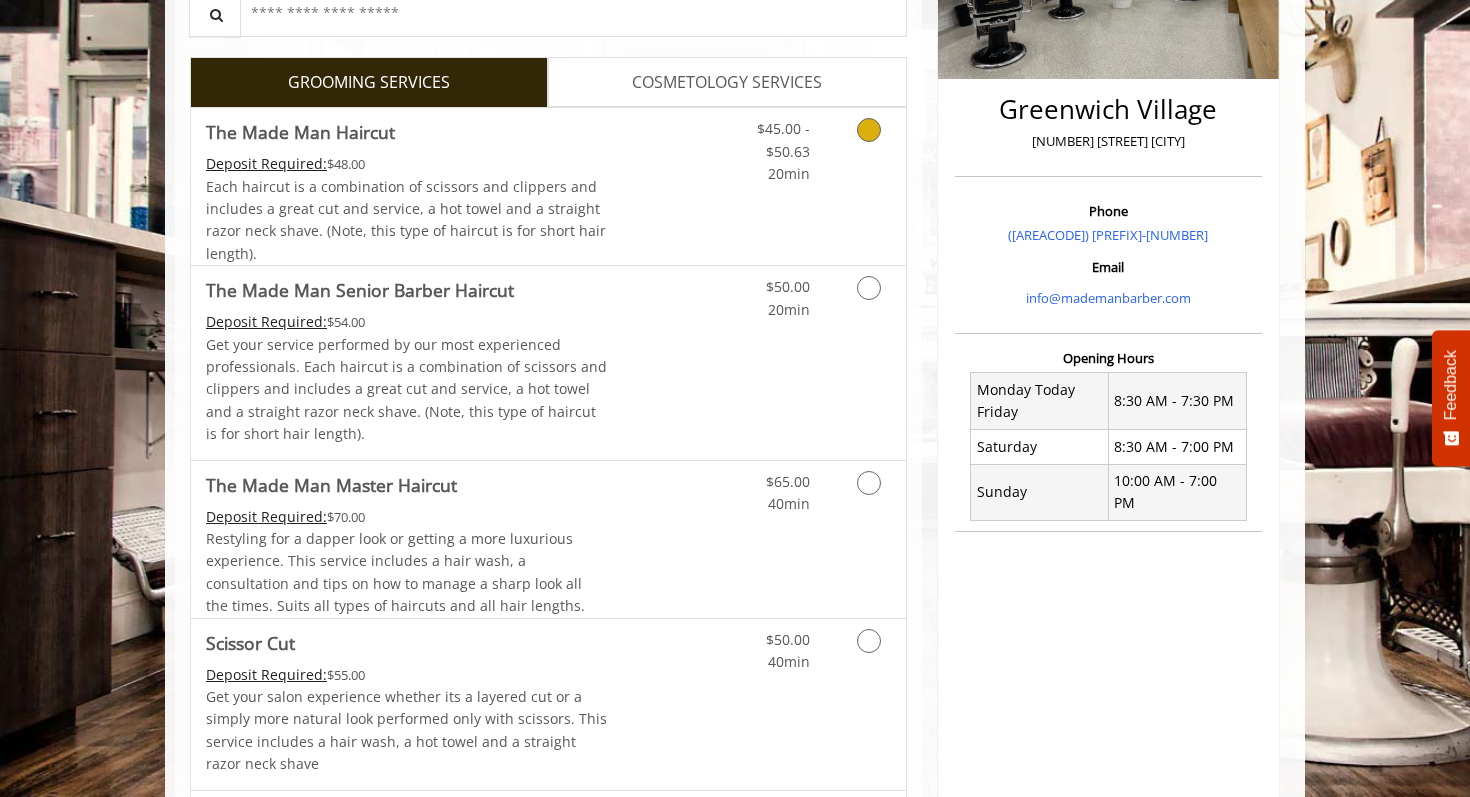 click on "Each haircut is a combination of scissors and clippers and includes a great cut and service, a hot towel and a straight razor neck shave. (Note, this type of haircut is for short hair length)." at bounding box center (406, 220) 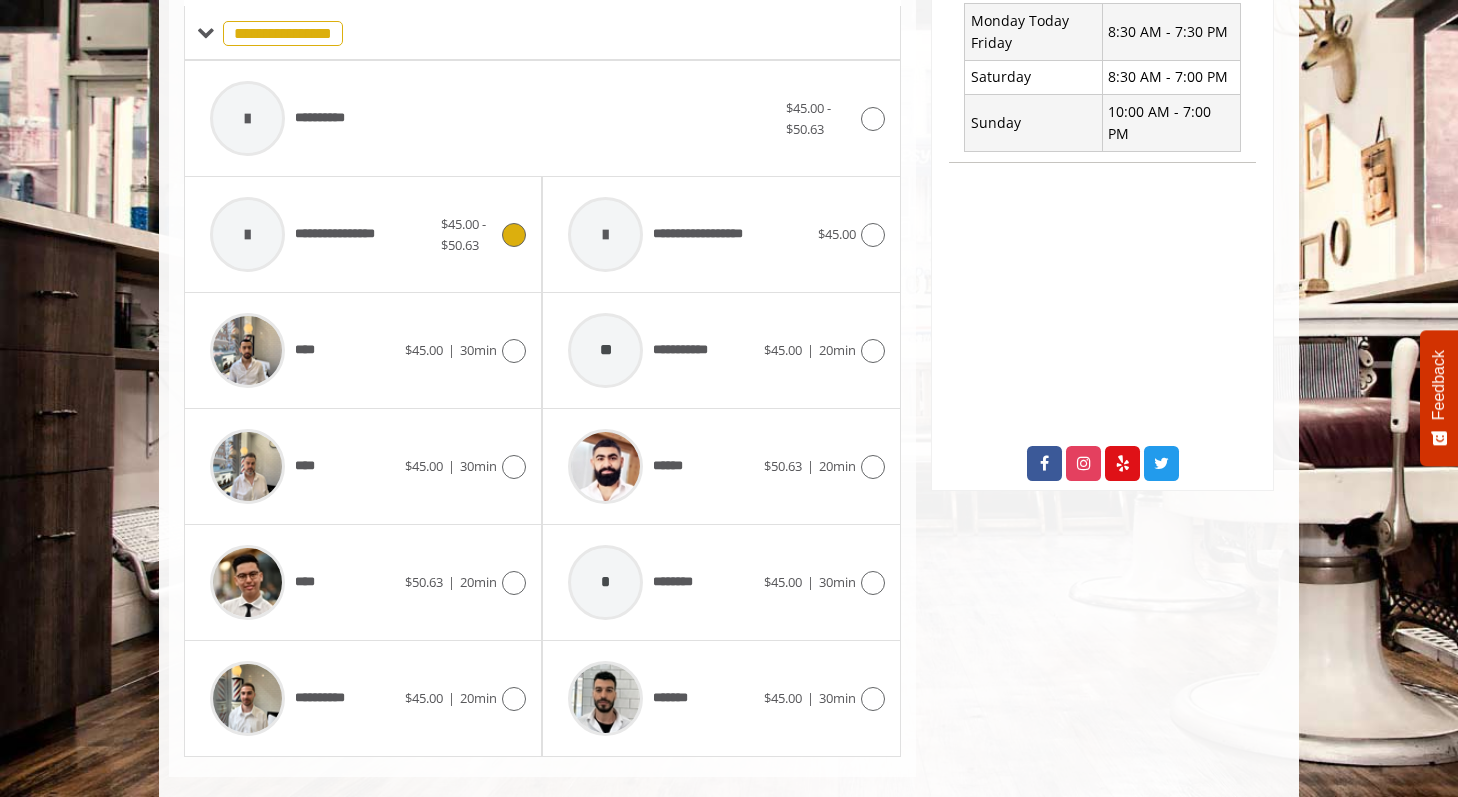 scroll, scrollTop: 842, scrollLeft: 0, axis: vertical 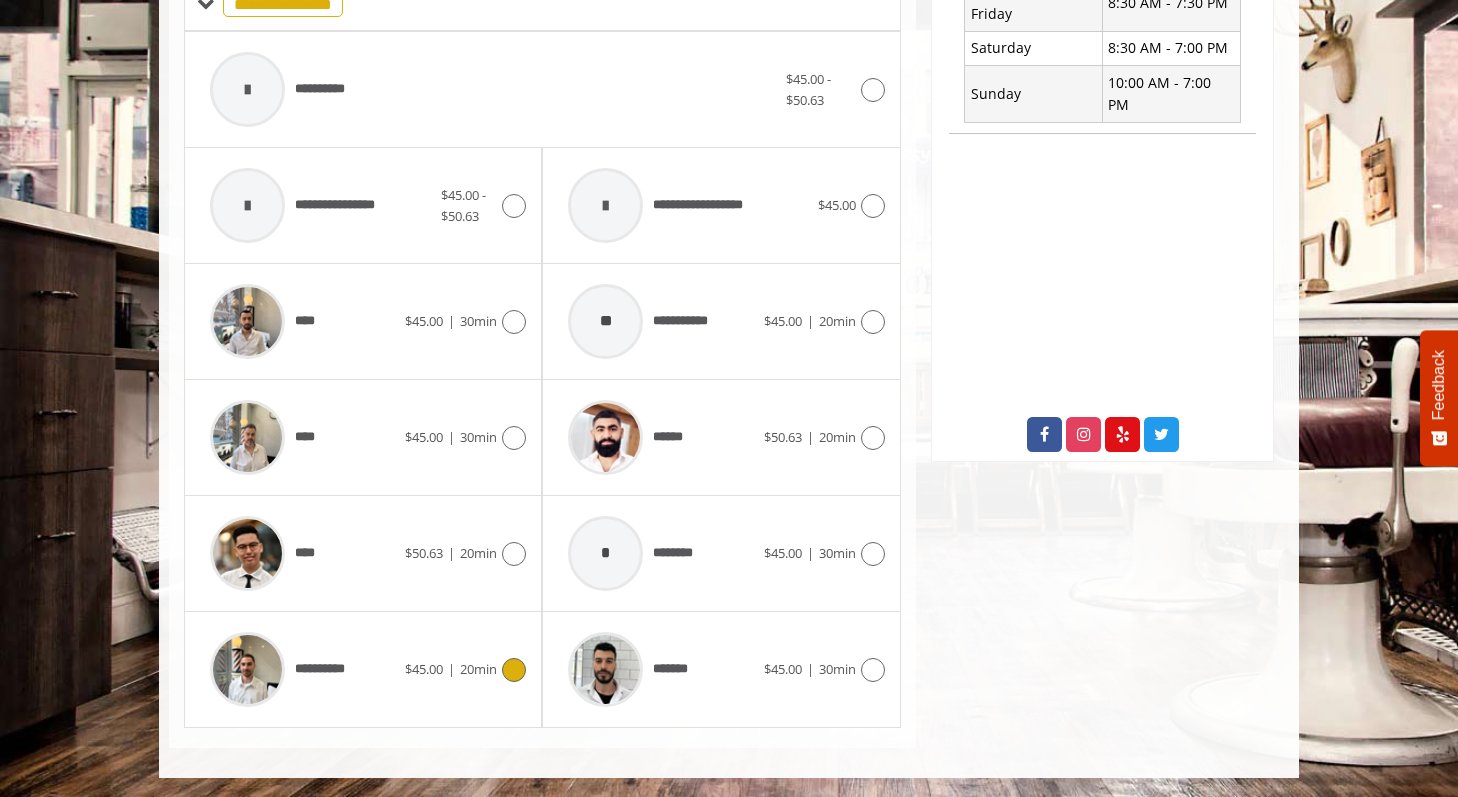 click on "**********" at bounding box center [302, 669] 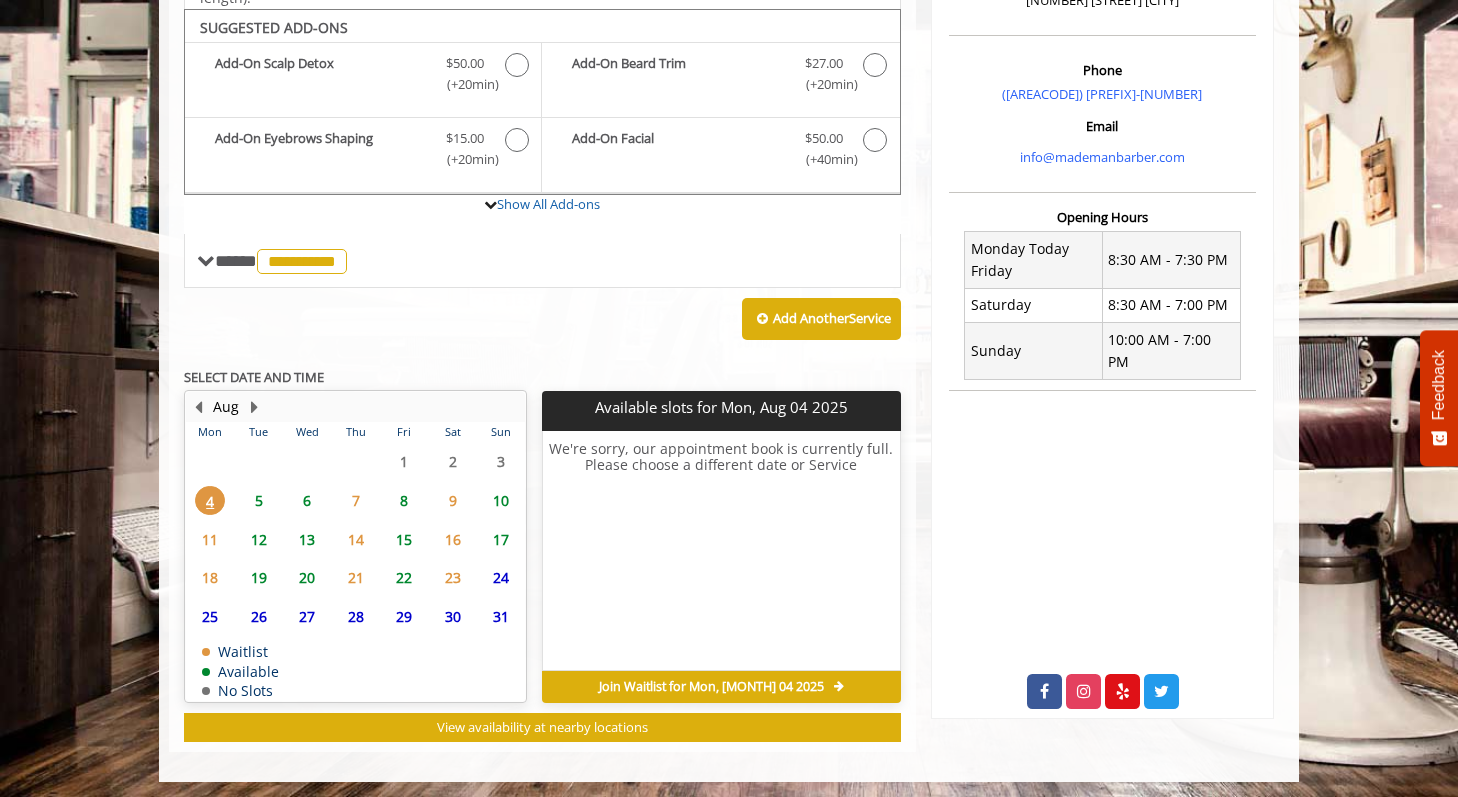 scroll, scrollTop: 589, scrollLeft: 0, axis: vertical 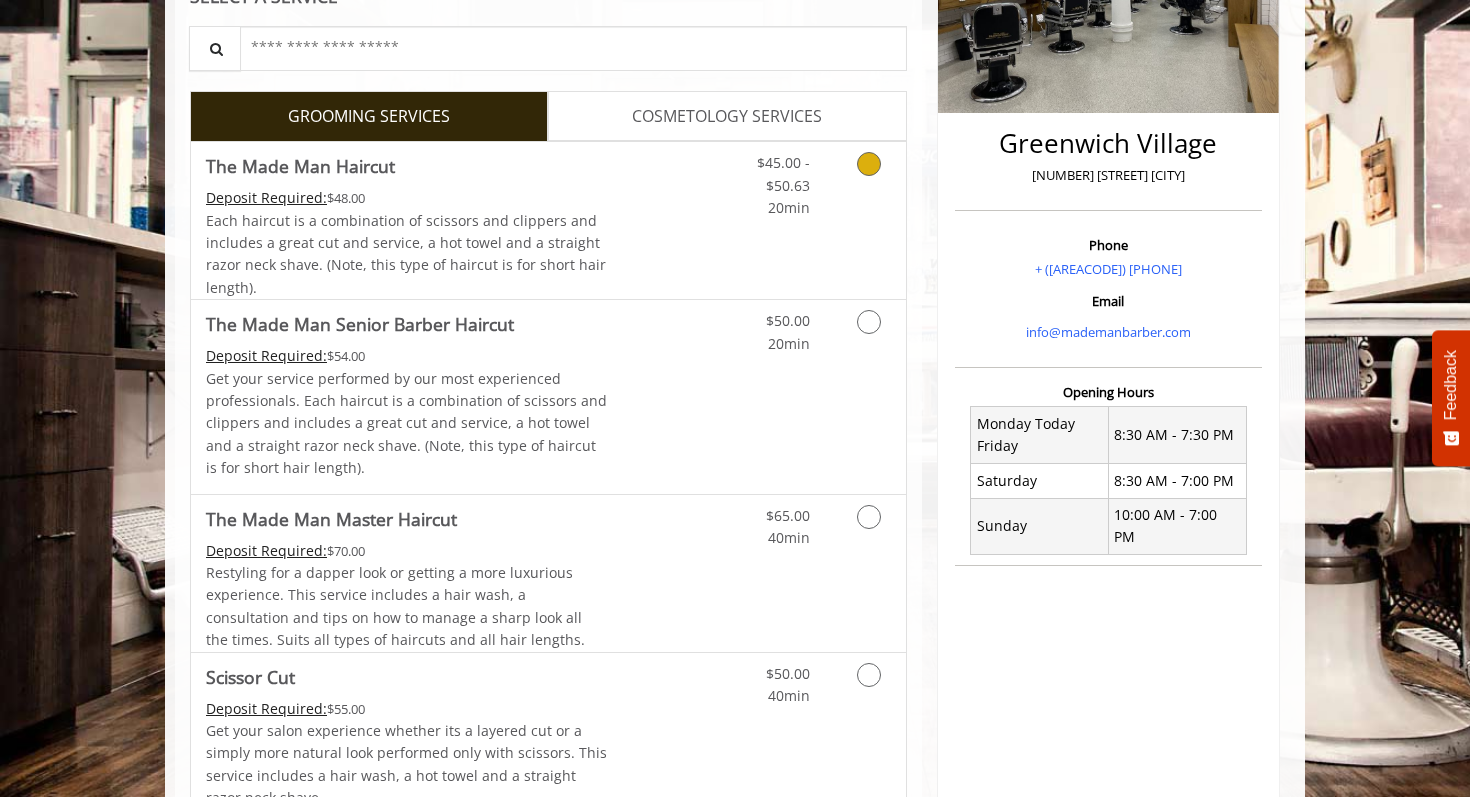 click on "Each haircut is a combination of scissors and clippers and includes a great cut and service, a hot towel and a straight razor neck shave. (Note, this type of haircut is for short hair length)." at bounding box center [406, 254] 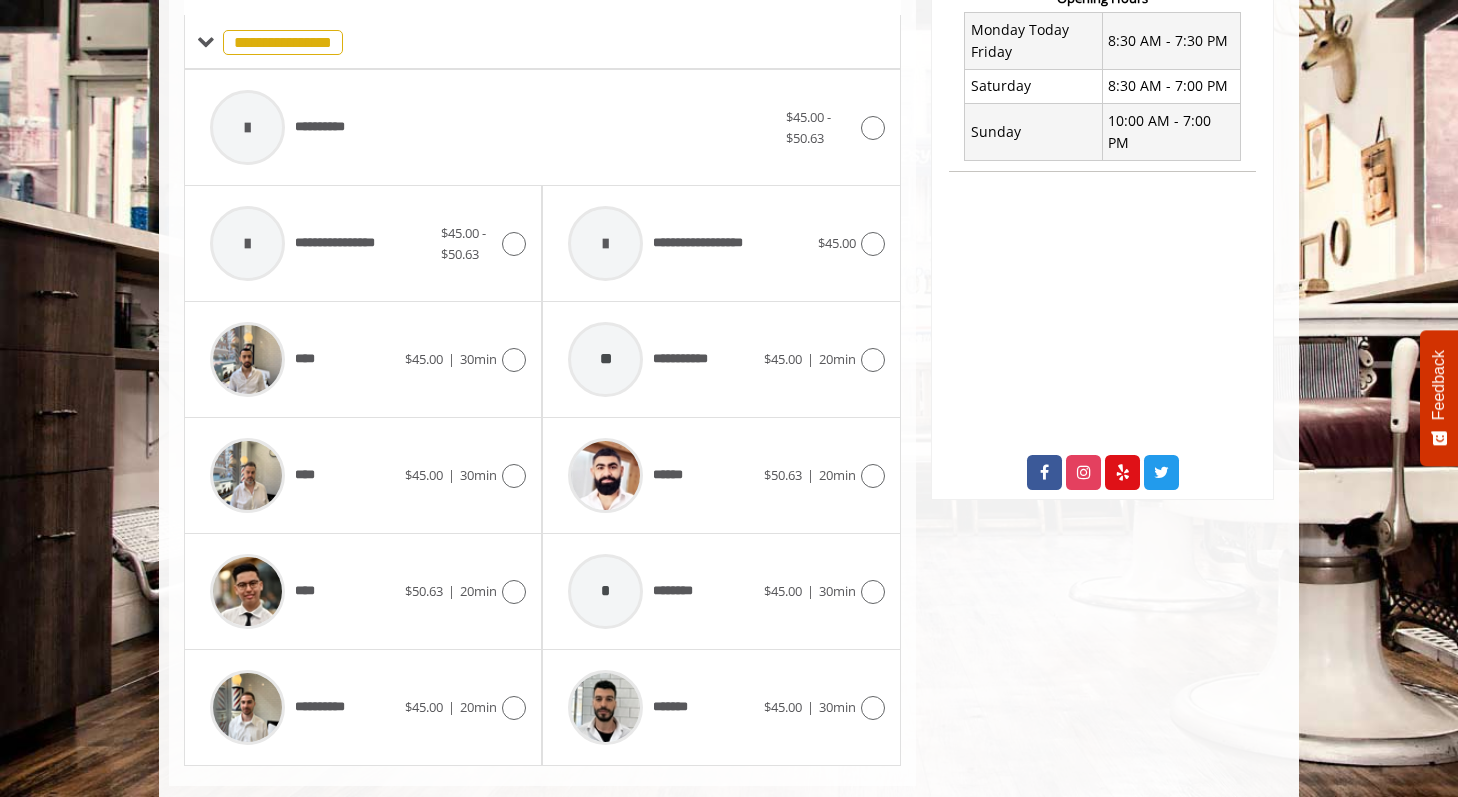 scroll, scrollTop: 842, scrollLeft: 0, axis: vertical 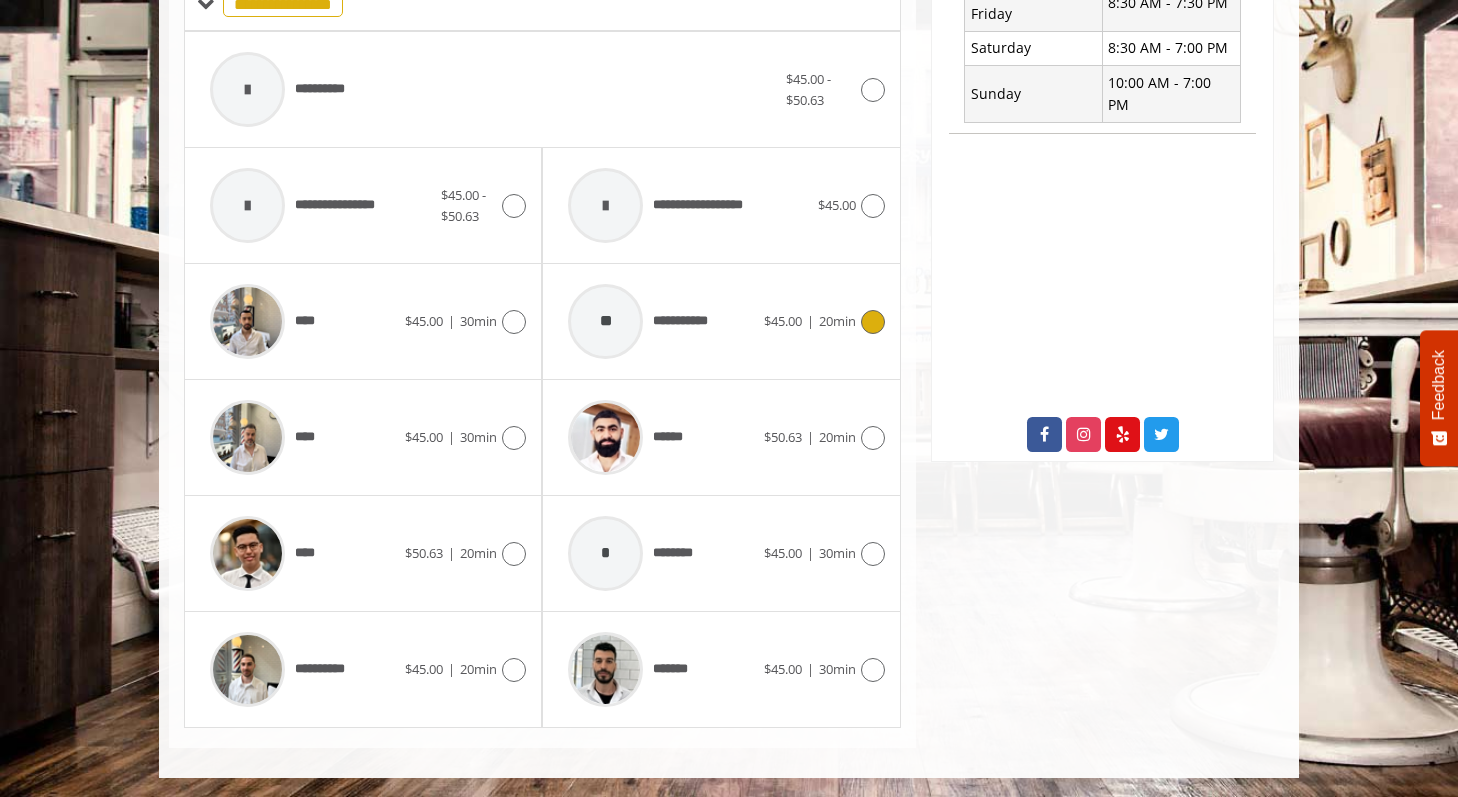 click on "**********" at bounding box center (641, 321) 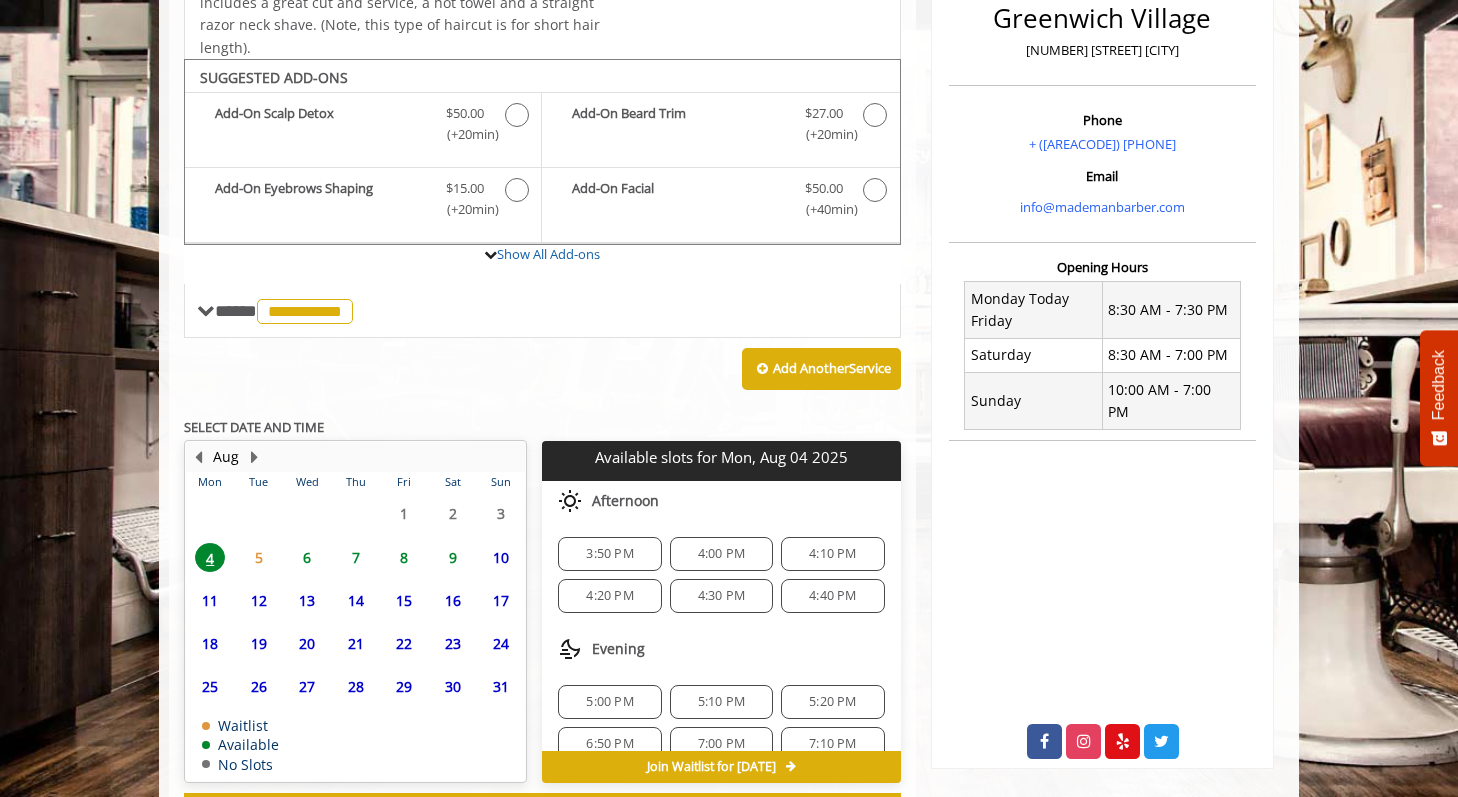 scroll, scrollTop: 619, scrollLeft: 0, axis: vertical 